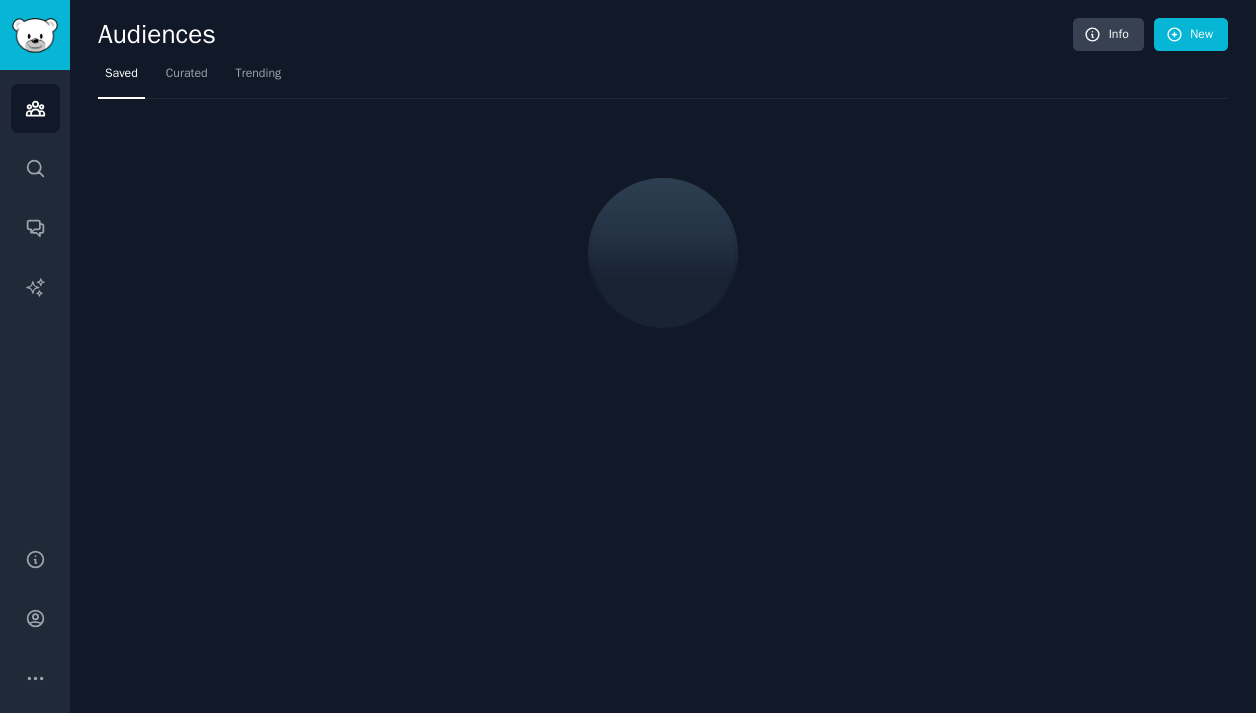 scroll, scrollTop: 0, scrollLeft: 0, axis: both 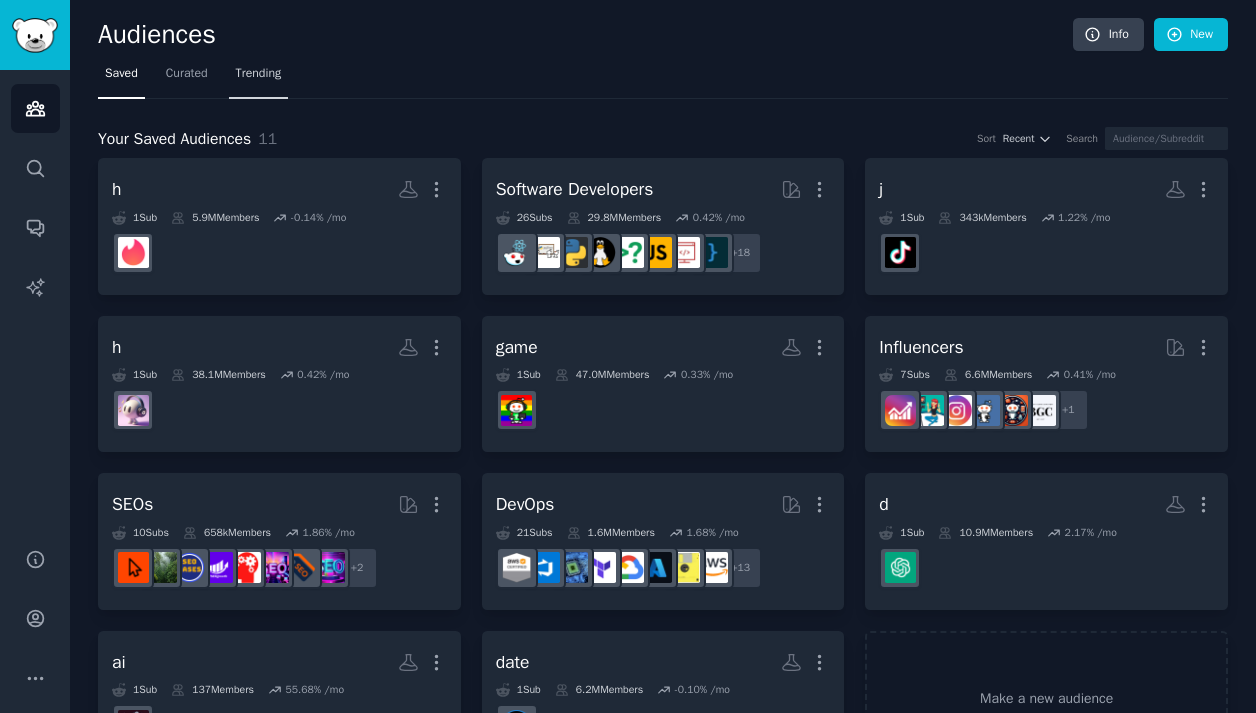 click on "Trending" at bounding box center (259, 78) 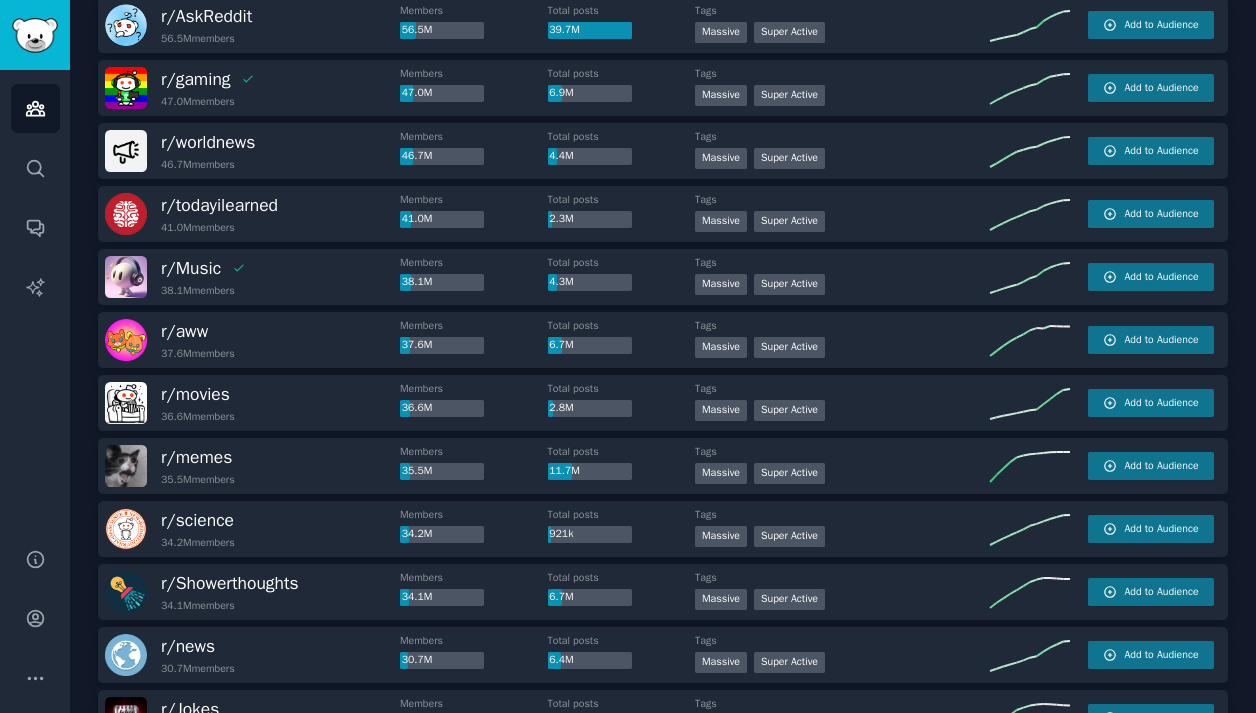 scroll, scrollTop: 422, scrollLeft: 0, axis: vertical 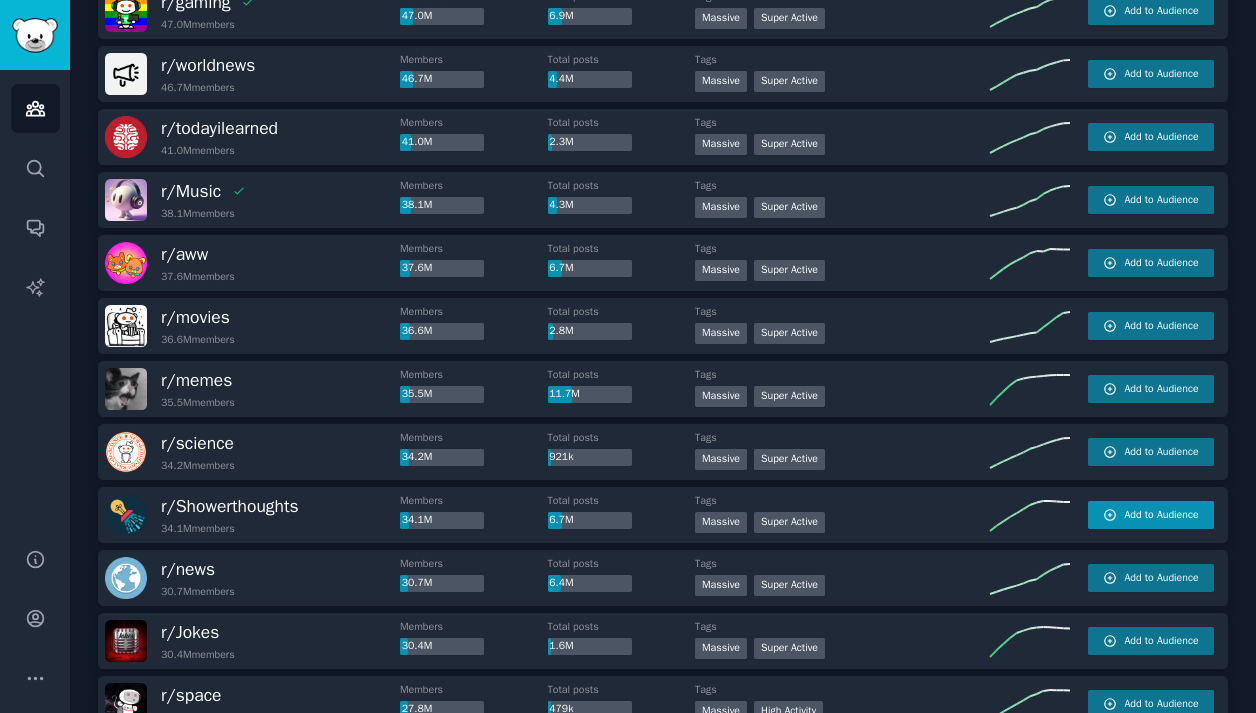 click on "Add to Audience" at bounding box center (1151, 515) 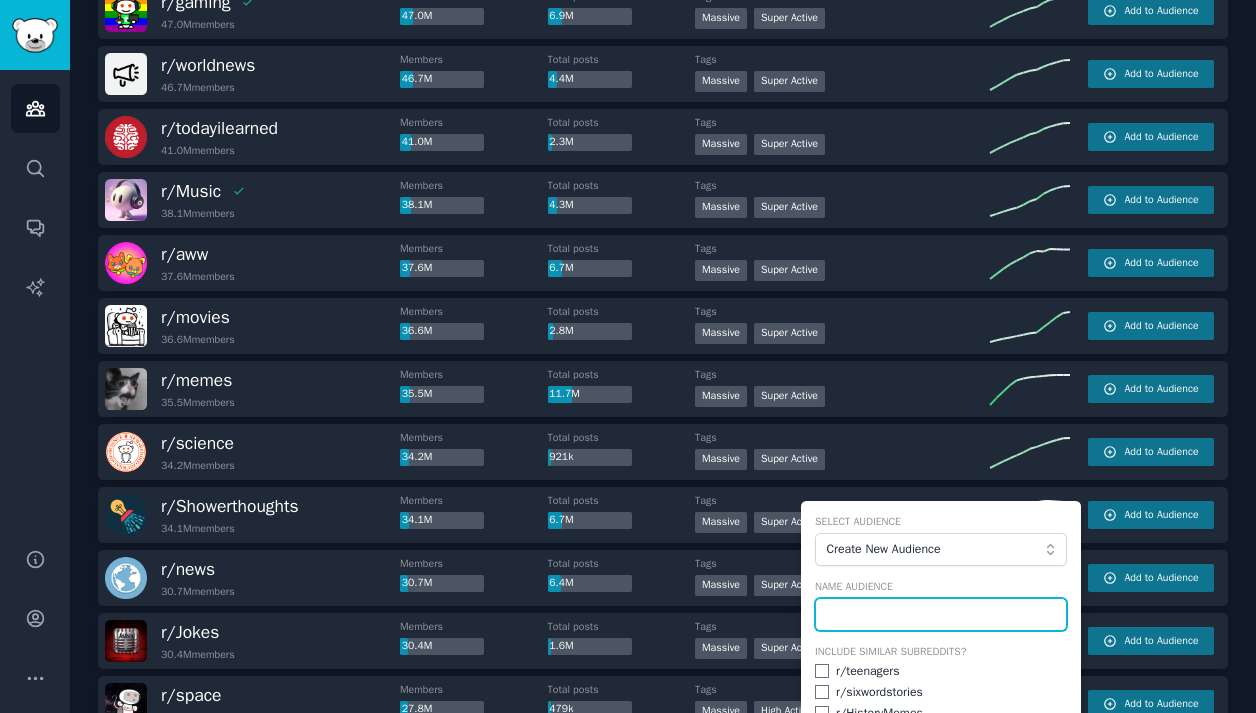 click at bounding box center [941, 615] 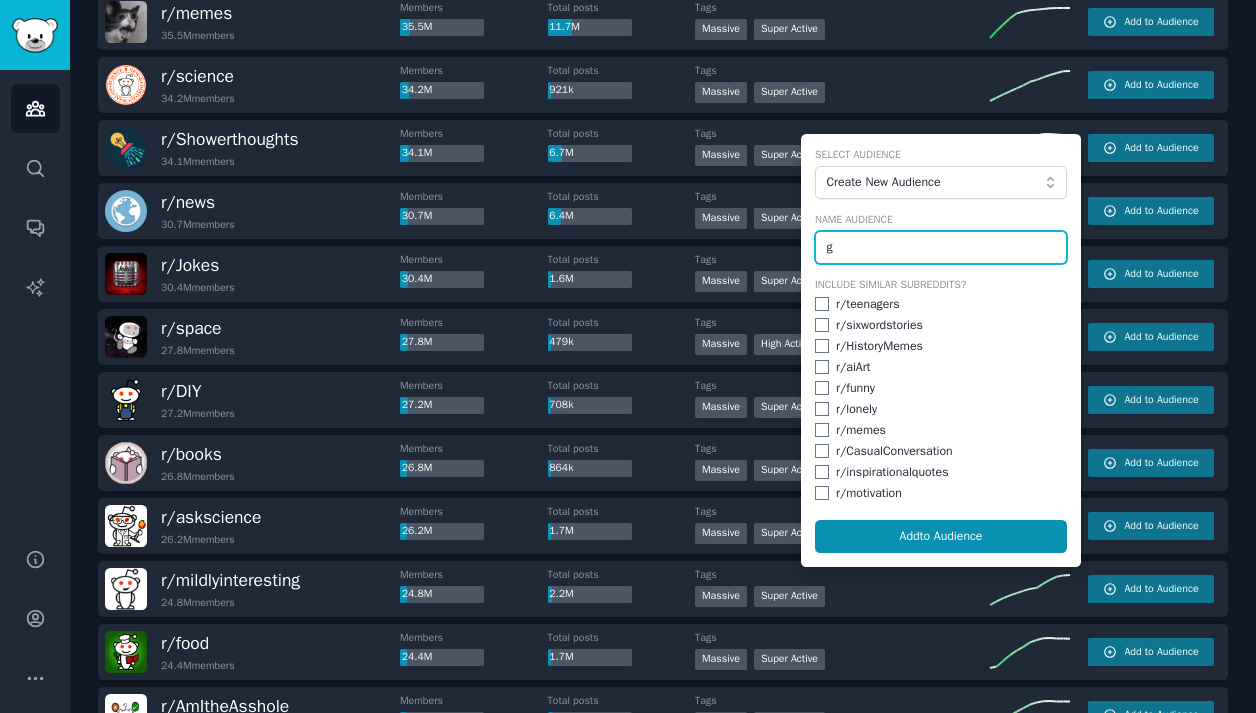 scroll, scrollTop: 790, scrollLeft: 0, axis: vertical 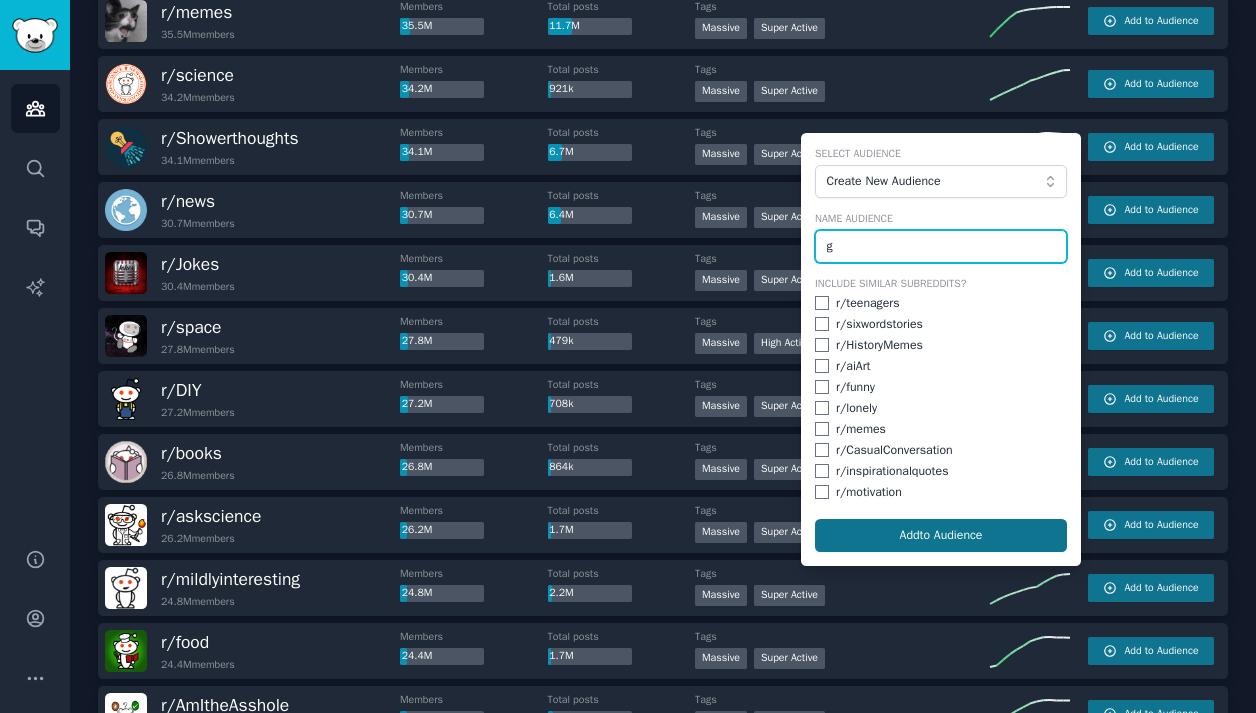 type on "g" 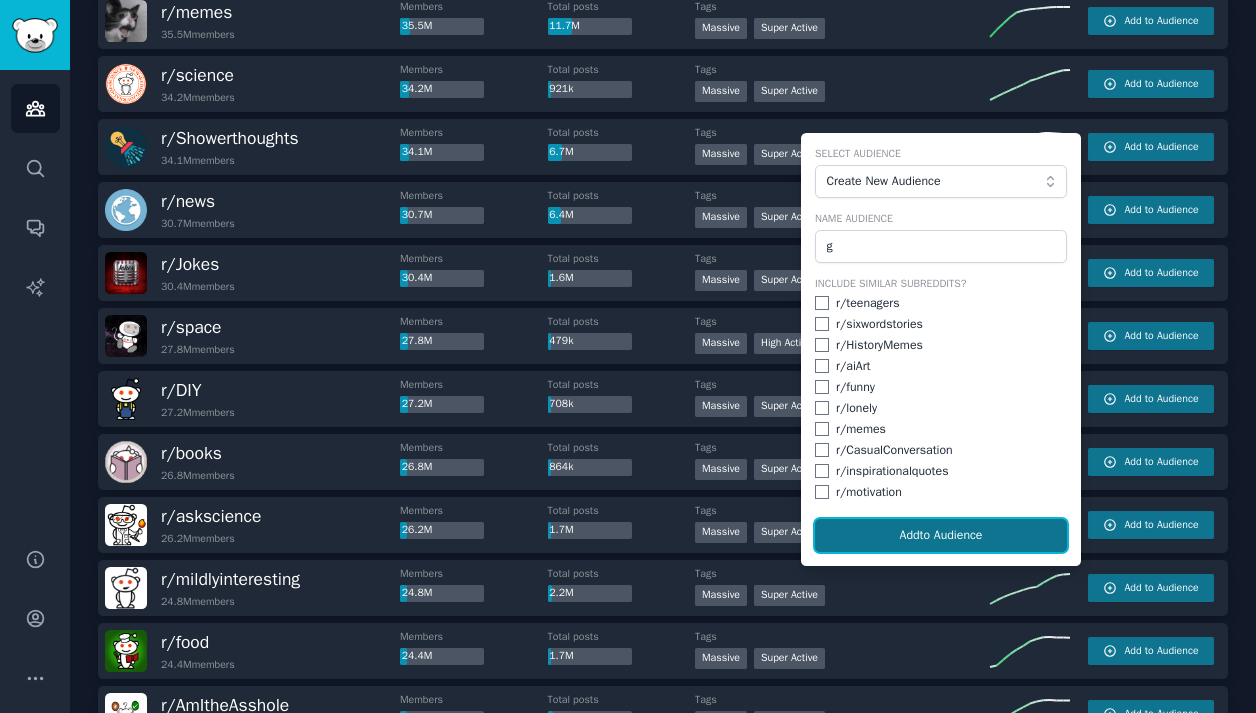 click on "Add  to Audience" at bounding box center (941, 536) 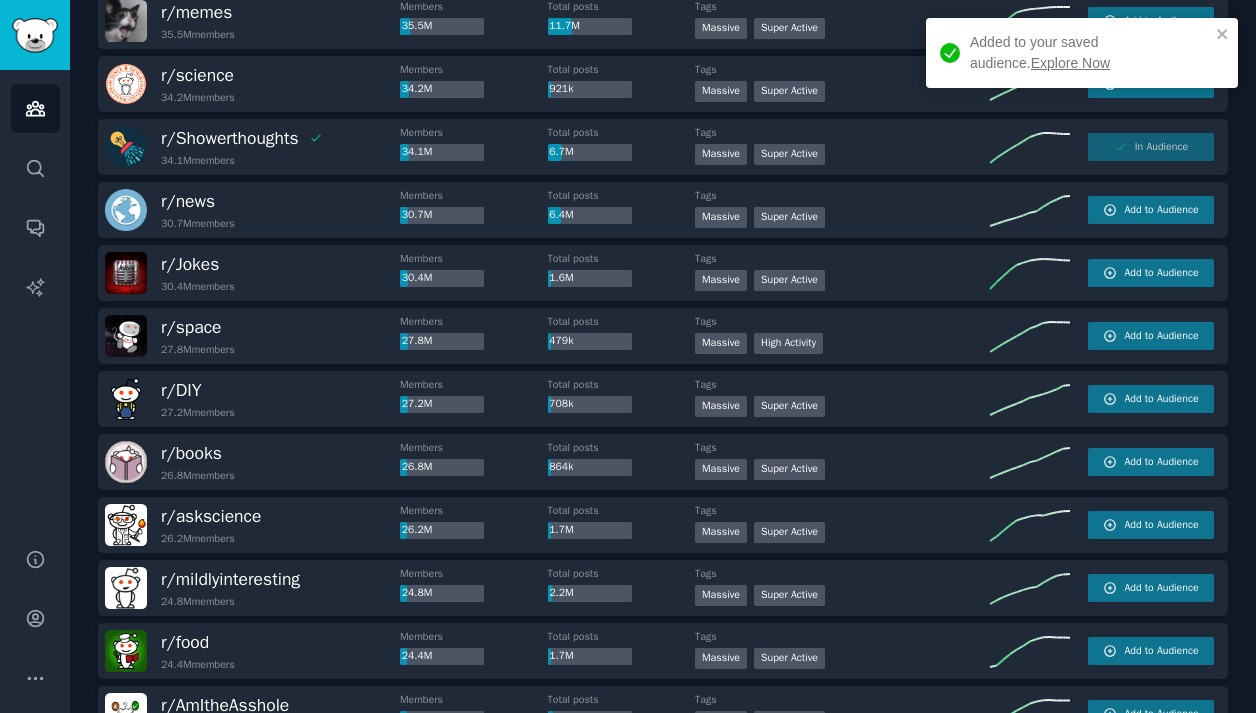 click on "Explore Now" at bounding box center [1070, 63] 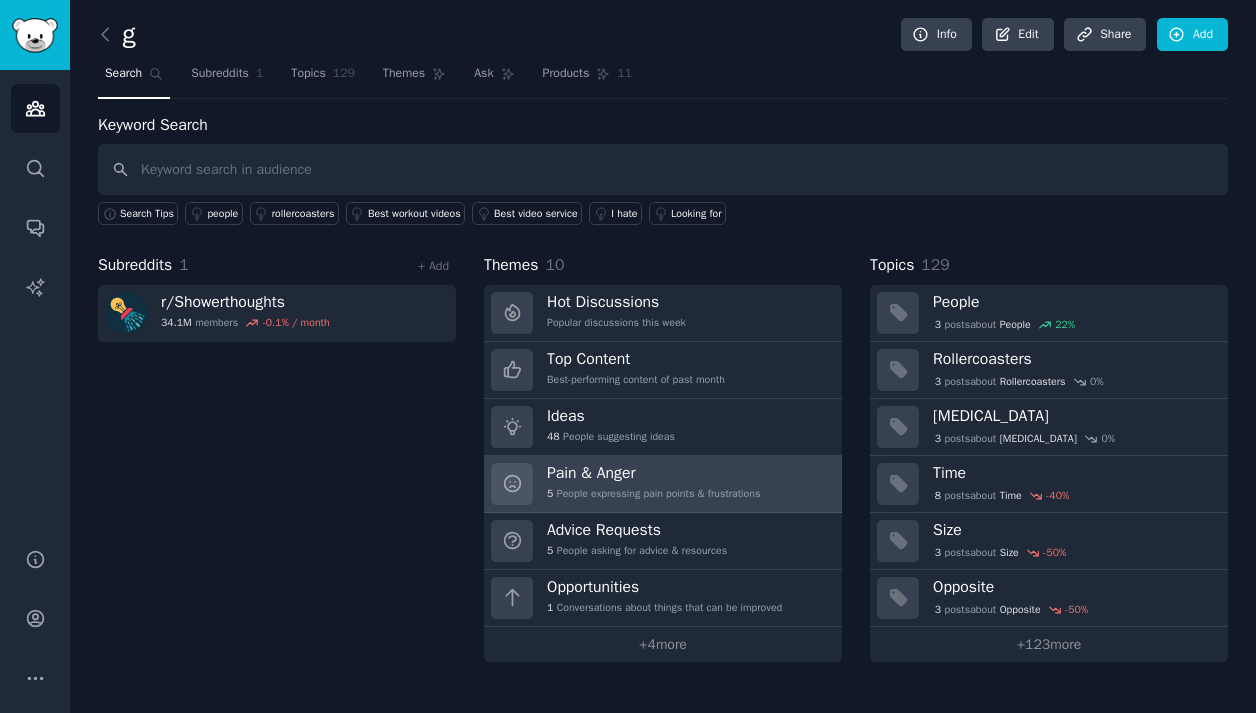 click on "Pain & Anger" at bounding box center (653, 473) 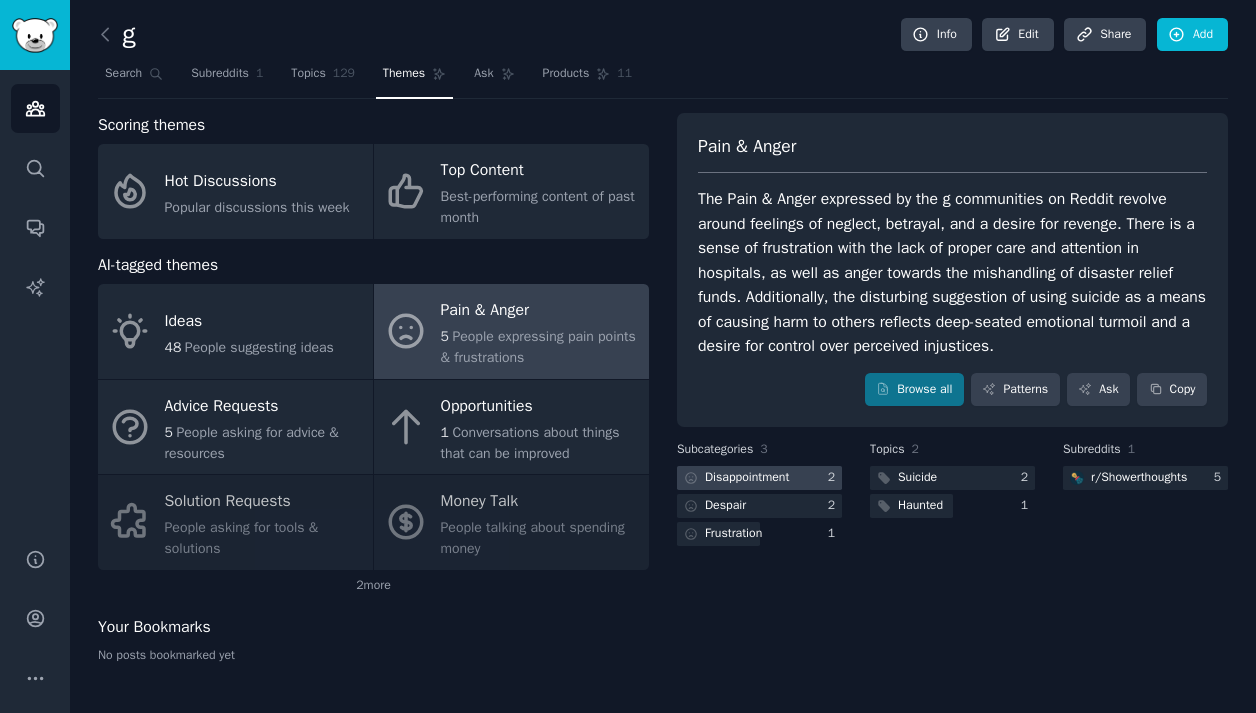 click on "Disappointment" at bounding box center [747, 478] 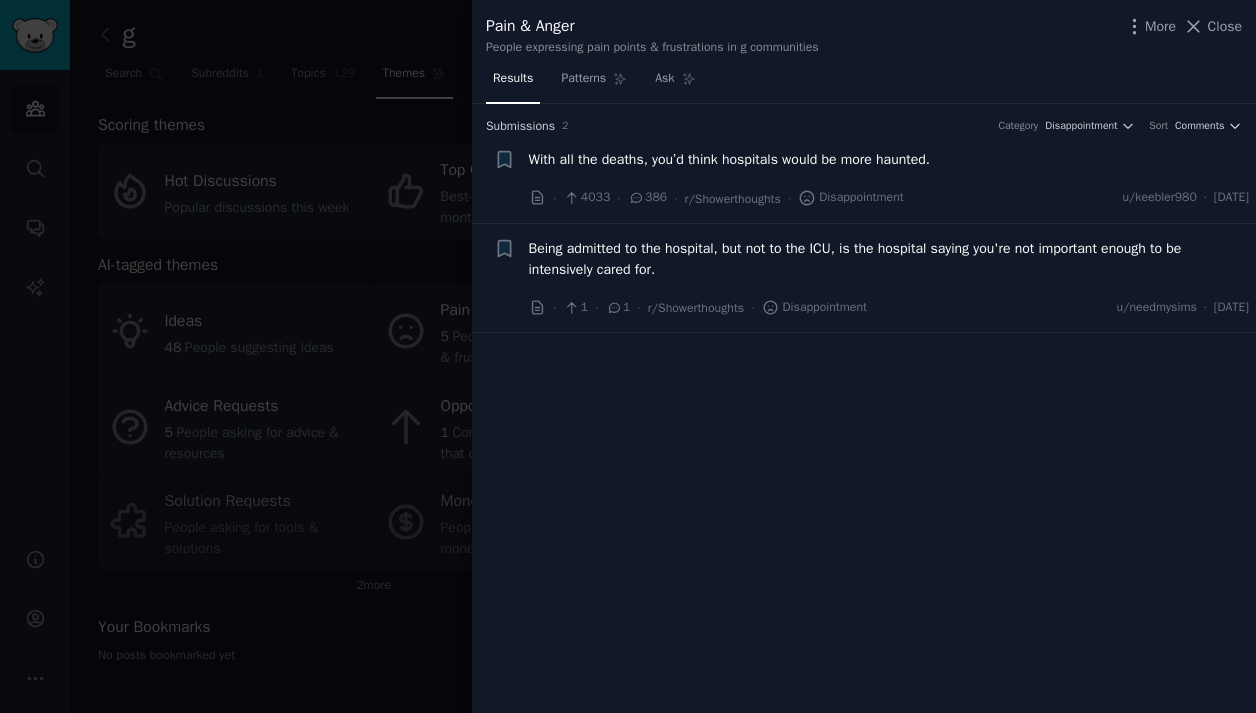 click at bounding box center [628, 356] 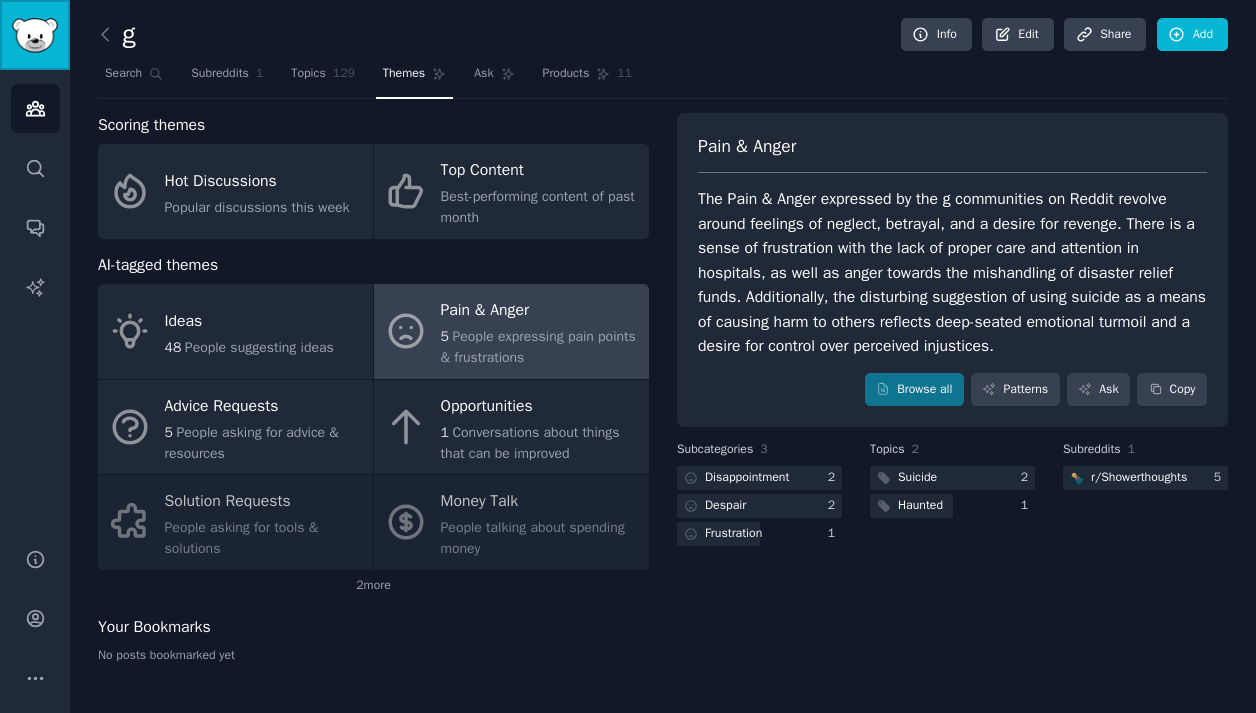 click at bounding box center (35, 35) 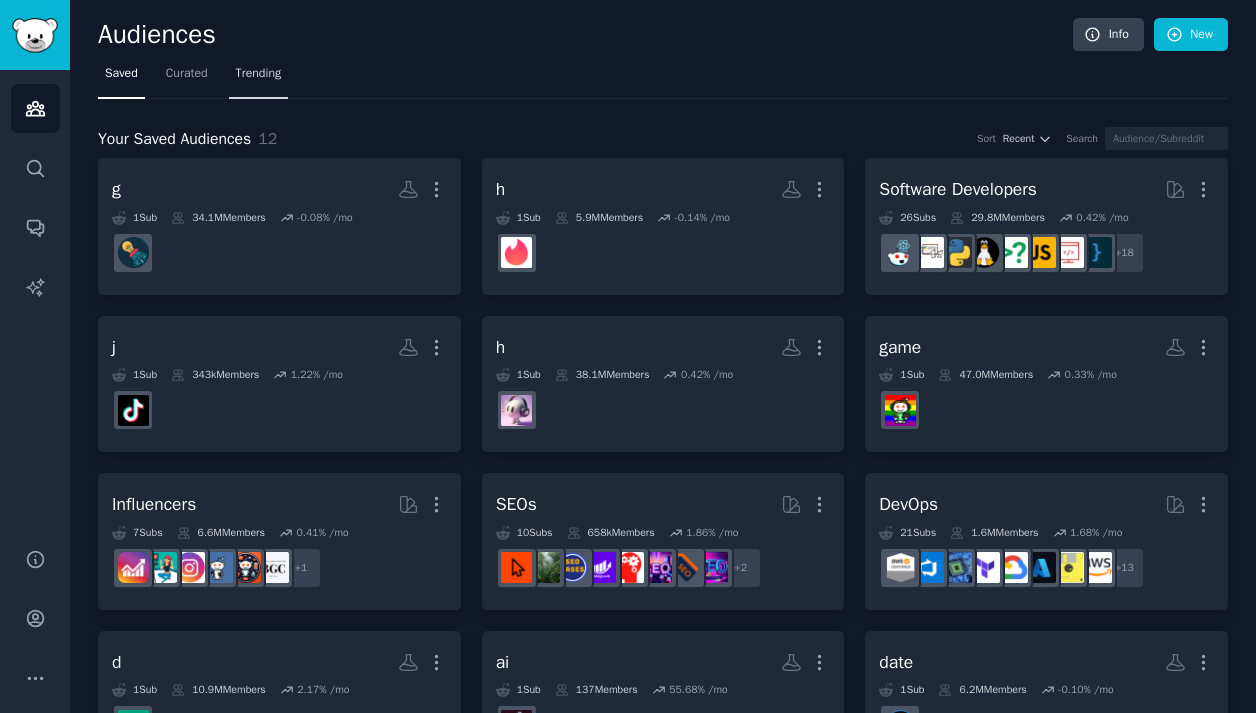 click on "Trending" at bounding box center (259, 78) 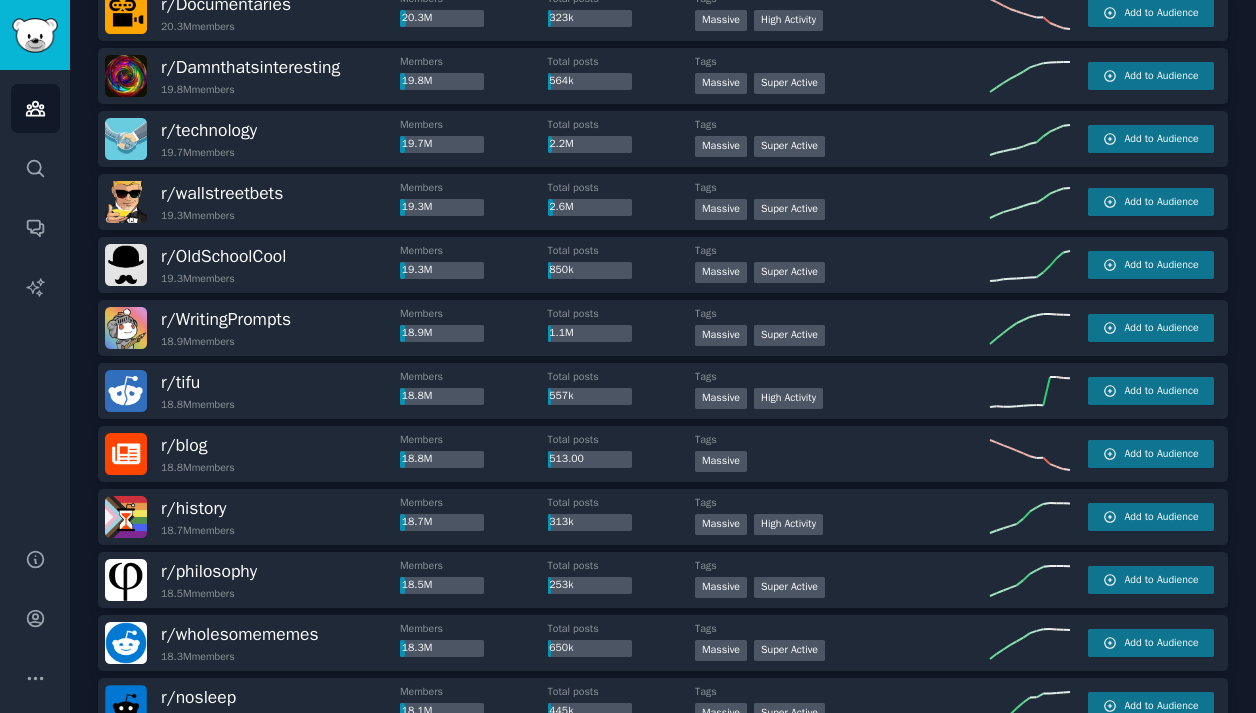 scroll, scrollTop: 2782, scrollLeft: 0, axis: vertical 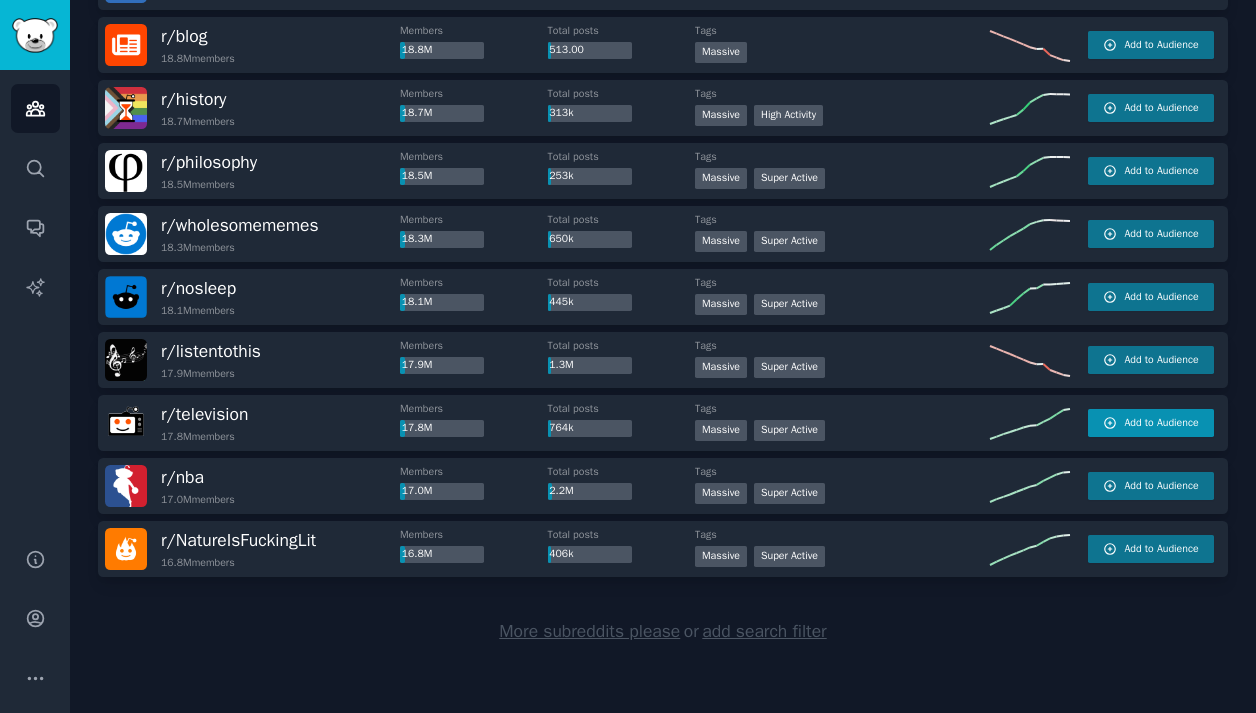 click on "Add to Audience" at bounding box center [1161, 423] 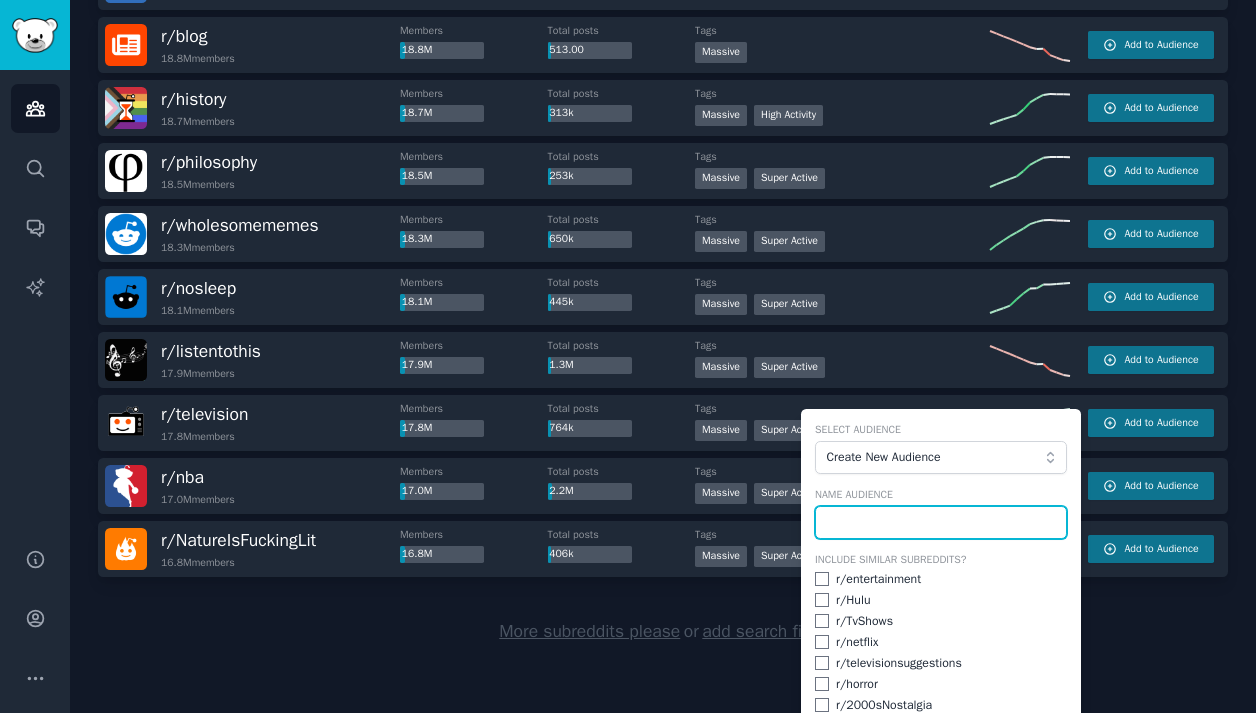 click at bounding box center [941, 523] 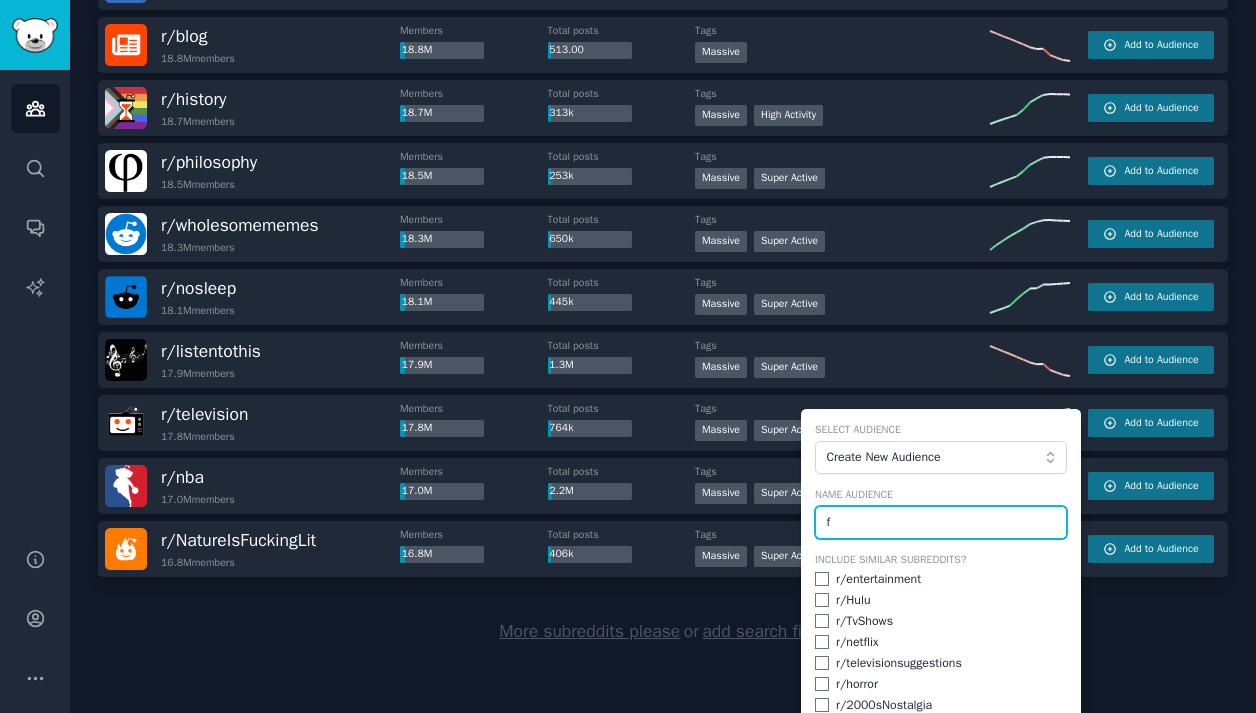 scroll, scrollTop: 2911, scrollLeft: 0, axis: vertical 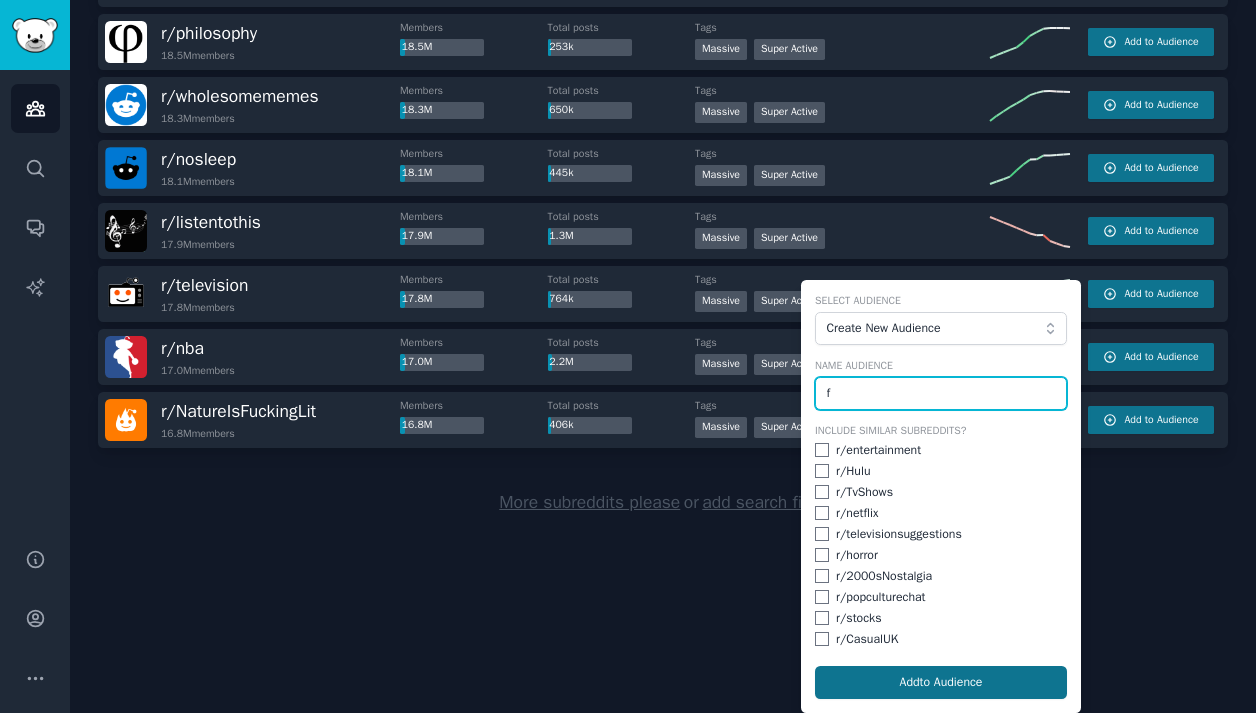 type on "f" 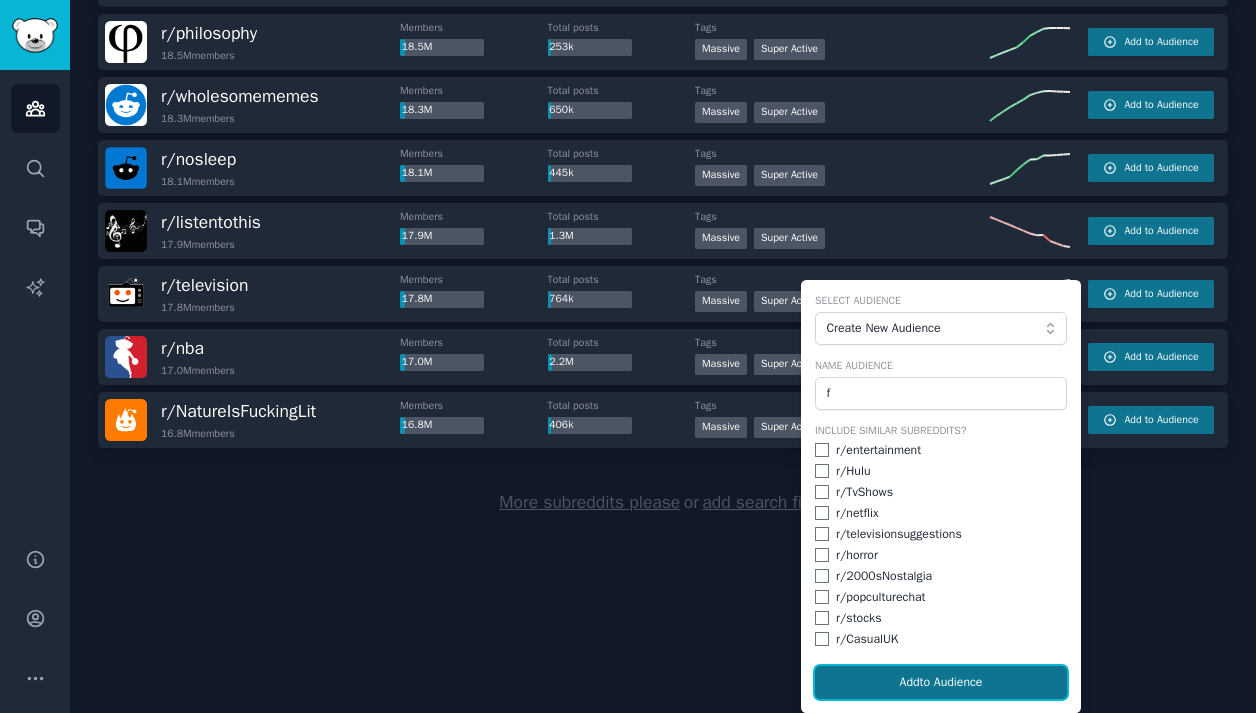 click on "Add  to Audience" at bounding box center (941, 683) 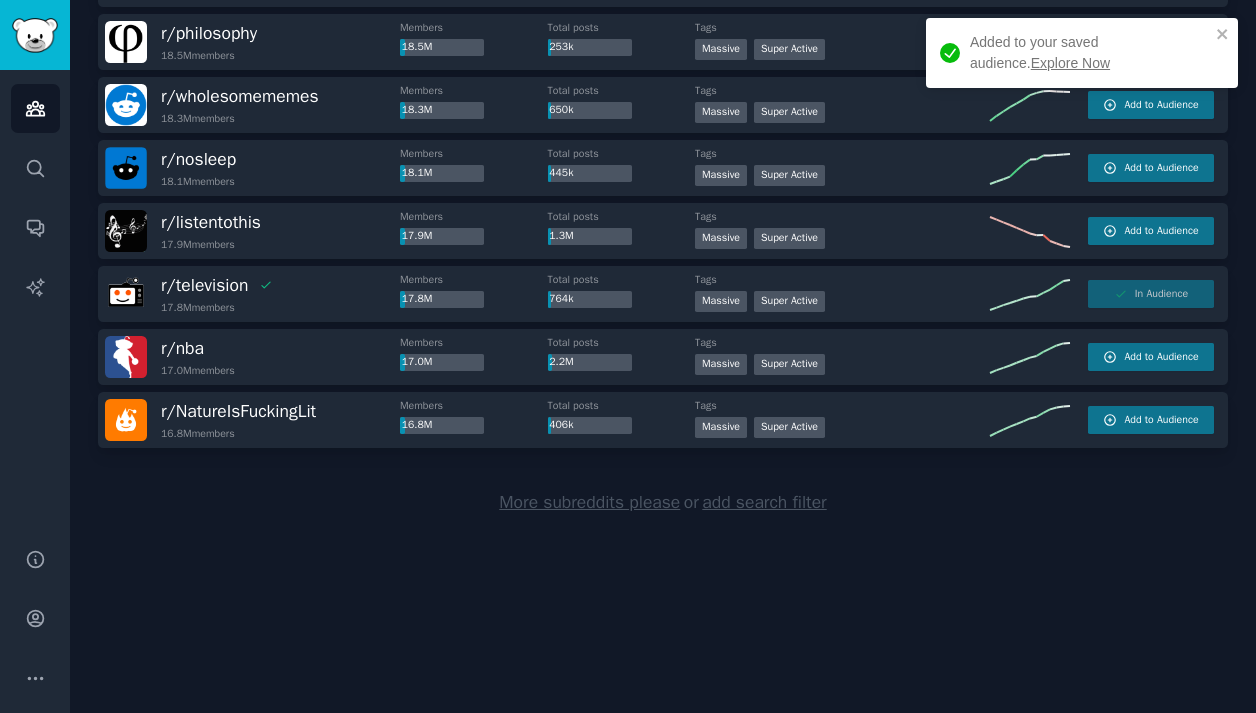 scroll, scrollTop: 2782, scrollLeft: 0, axis: vertical 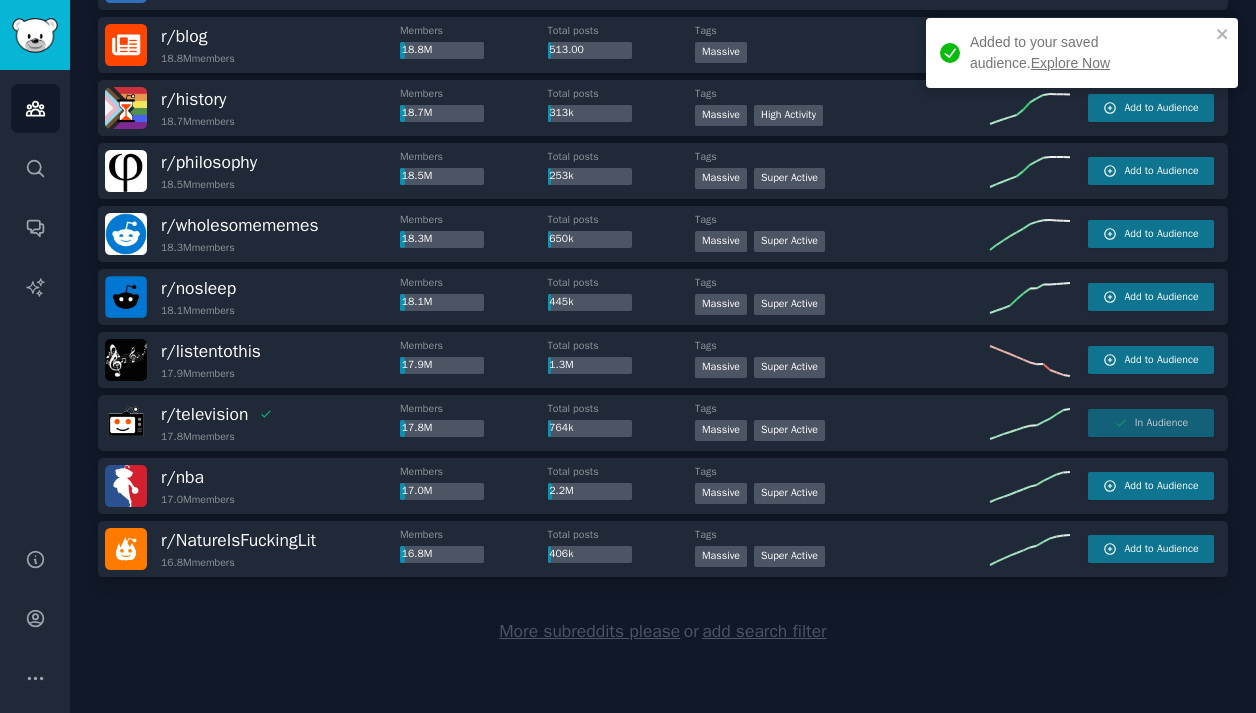 click on "Explore Now" at bounding box center [1070, 63] 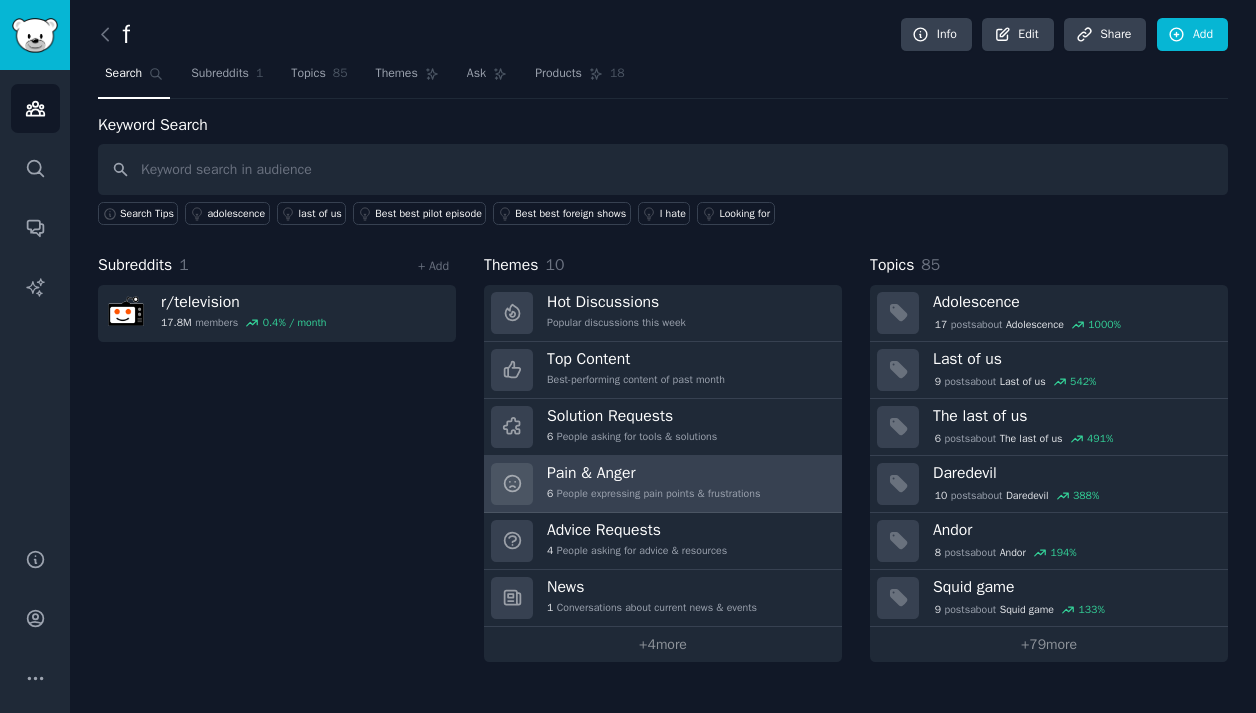 click on "6 People expressing pain points & frustrations" at bounding box center (653, 494) 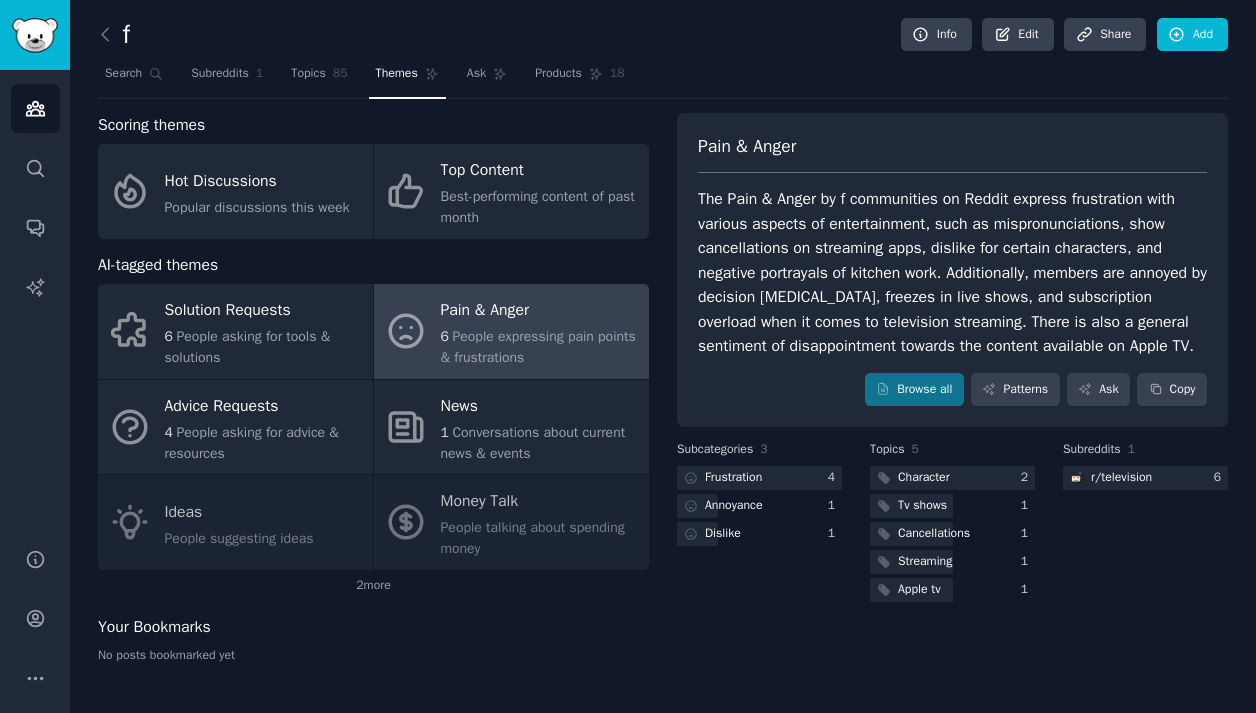 click on "Subcategories 3   Frustration 4   Annoyance 1   Dislike 1" at bounding box center [759, 523] 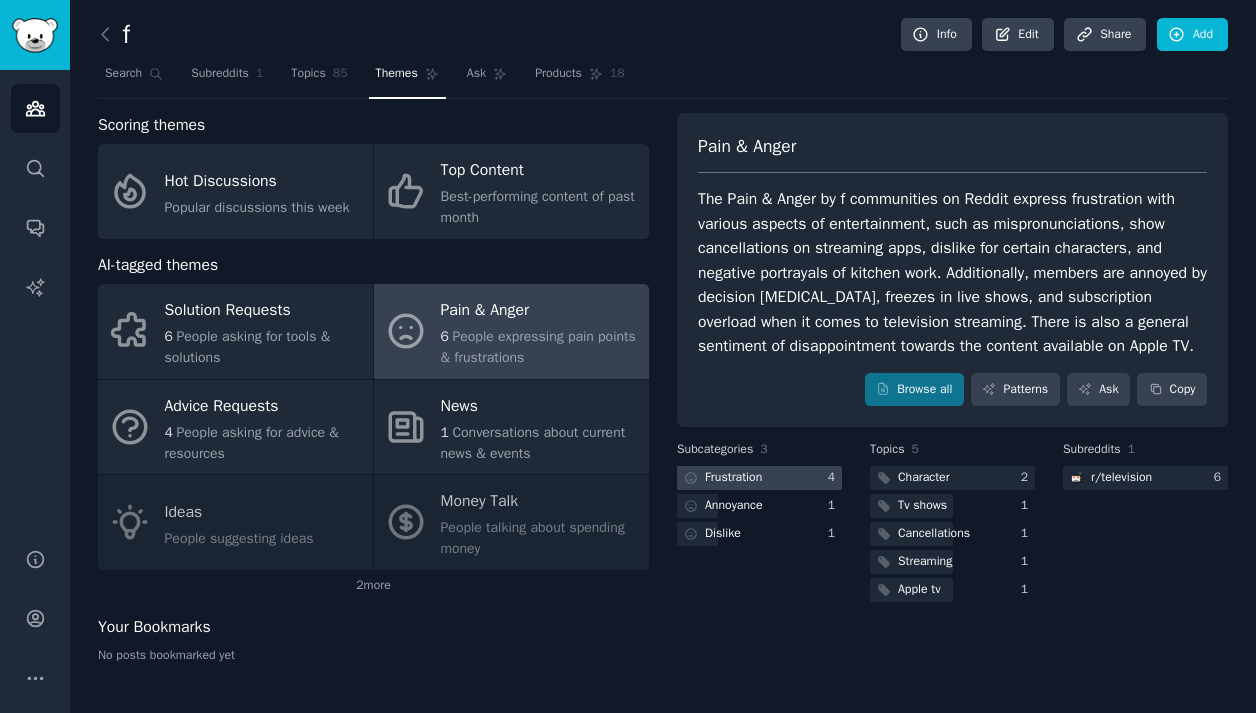 click at bounding box center (759, 478) 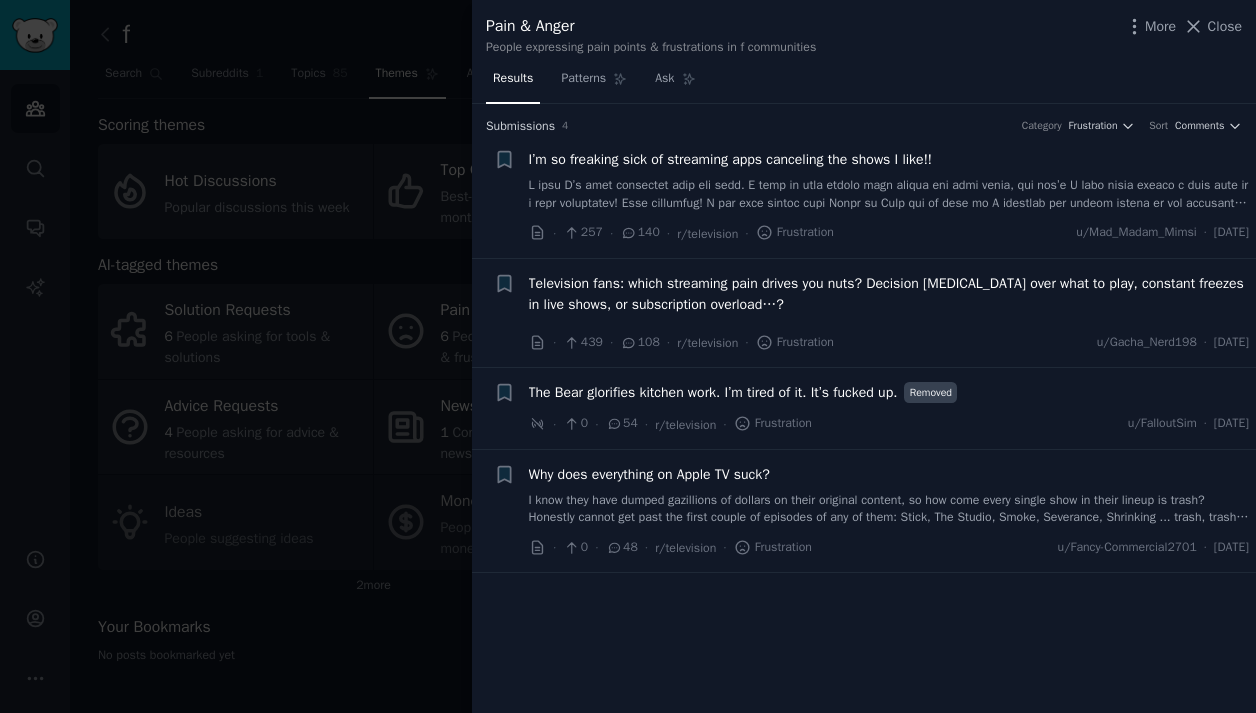 click at bounding box center [628, 356] 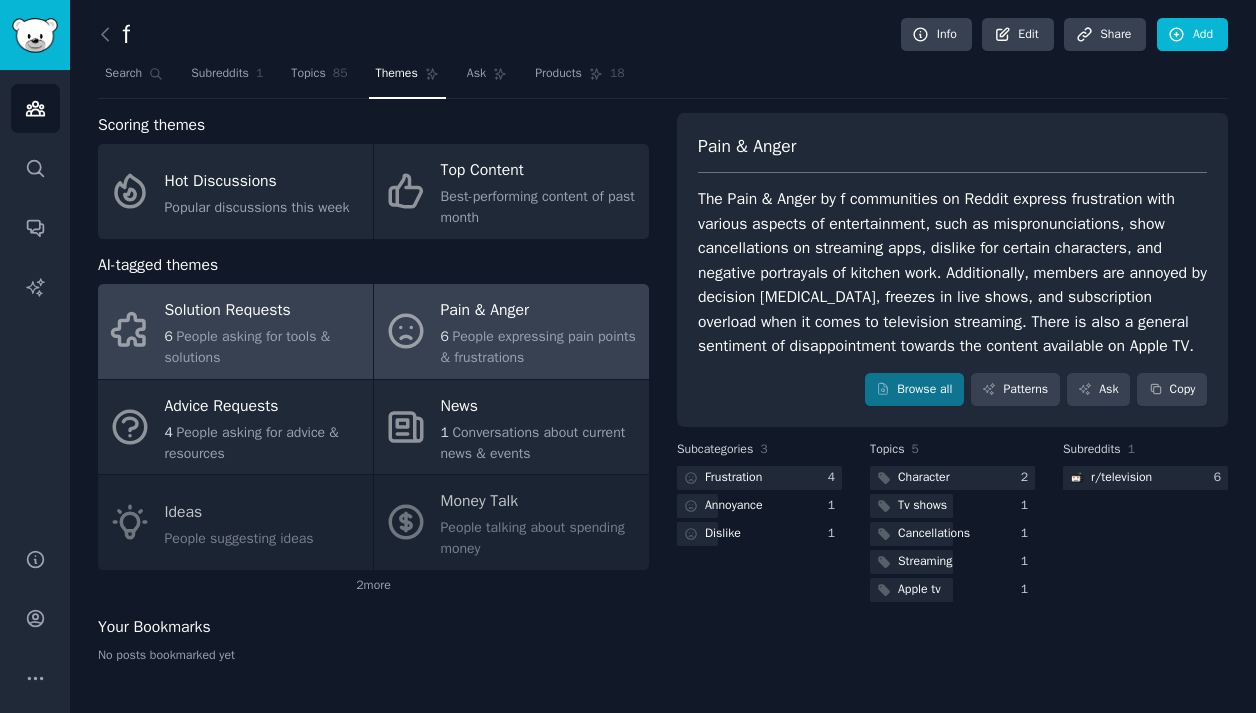 click on "Solution Requests" at bounding box center (264, 311) 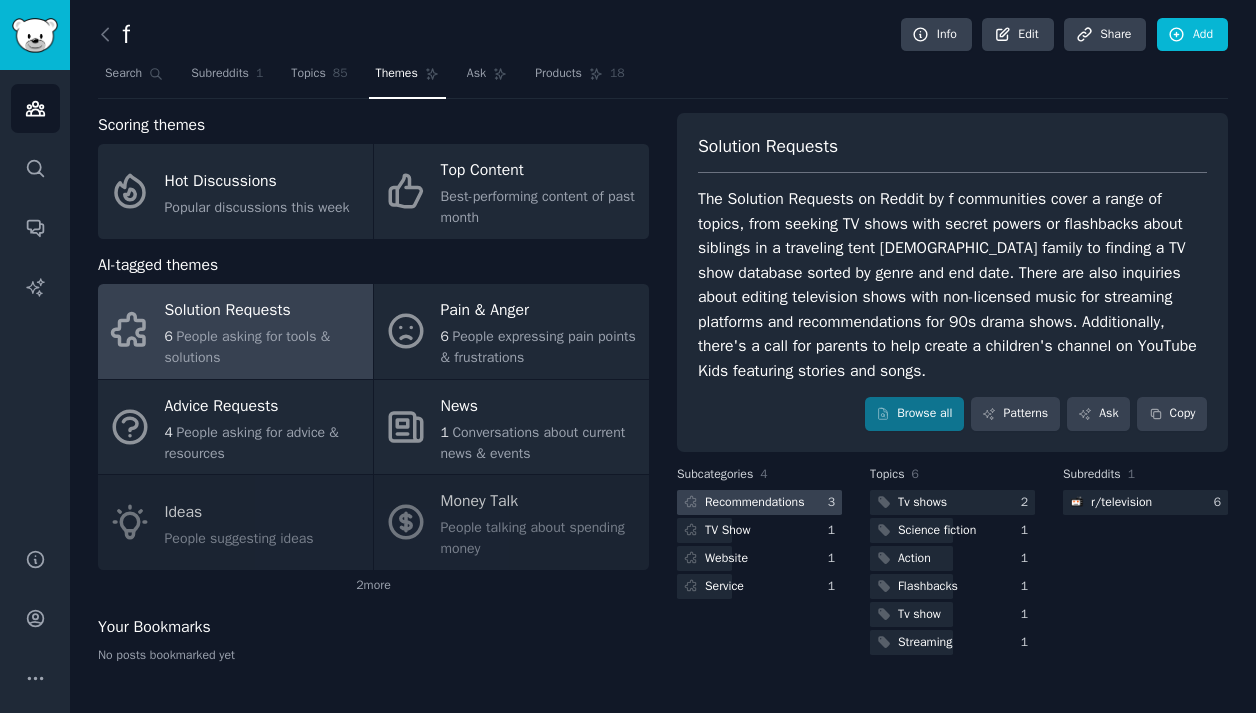 click on "Recommendations" at bounding box center (755, 503) 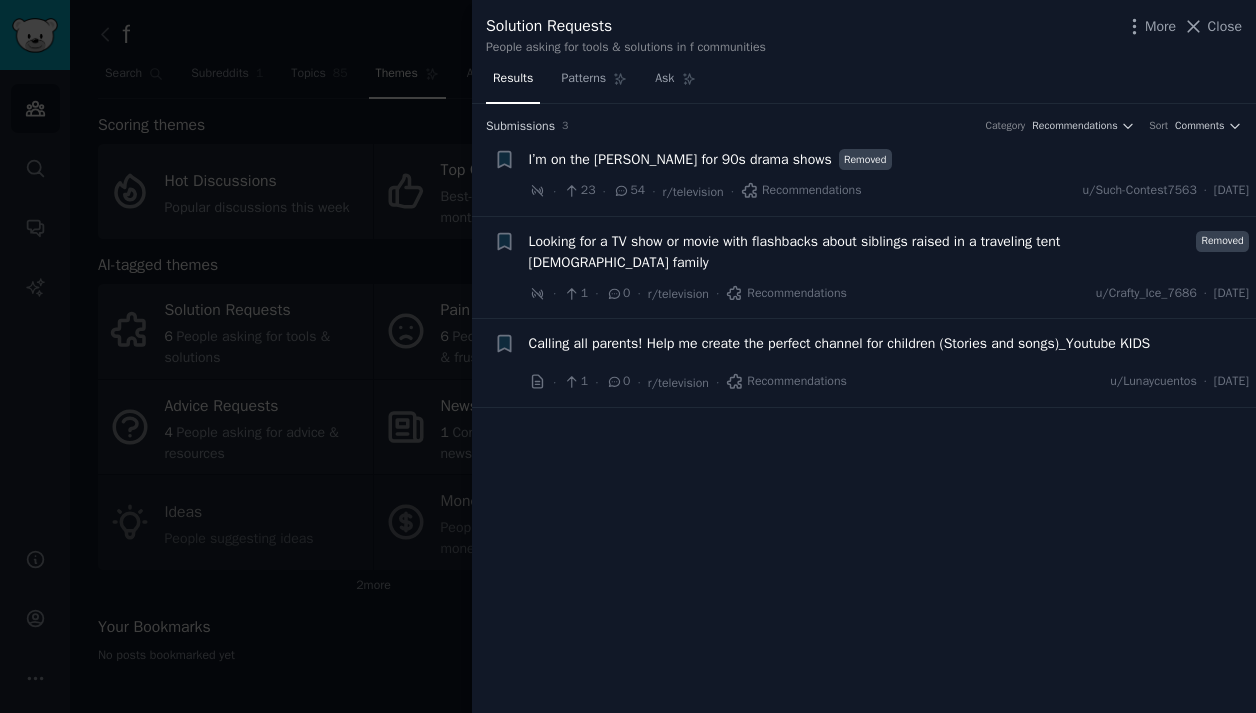 click at bounding box center (628, 356) 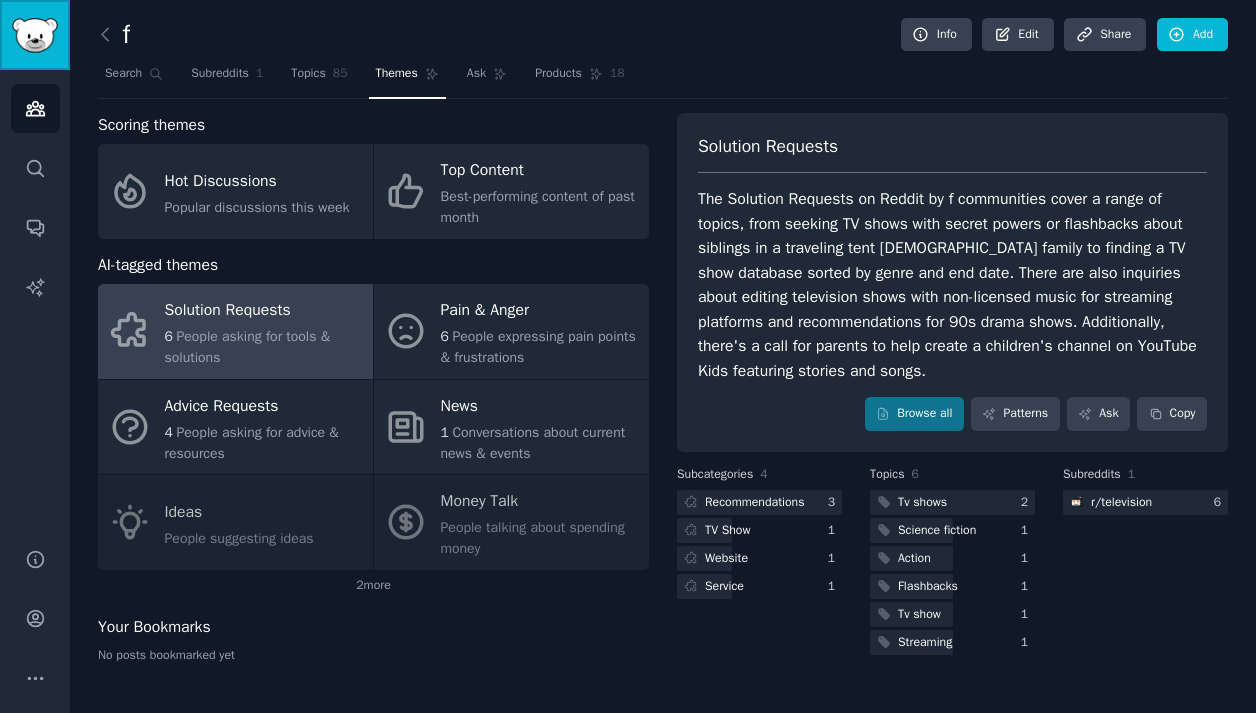 click at bounding box center [35, 35] 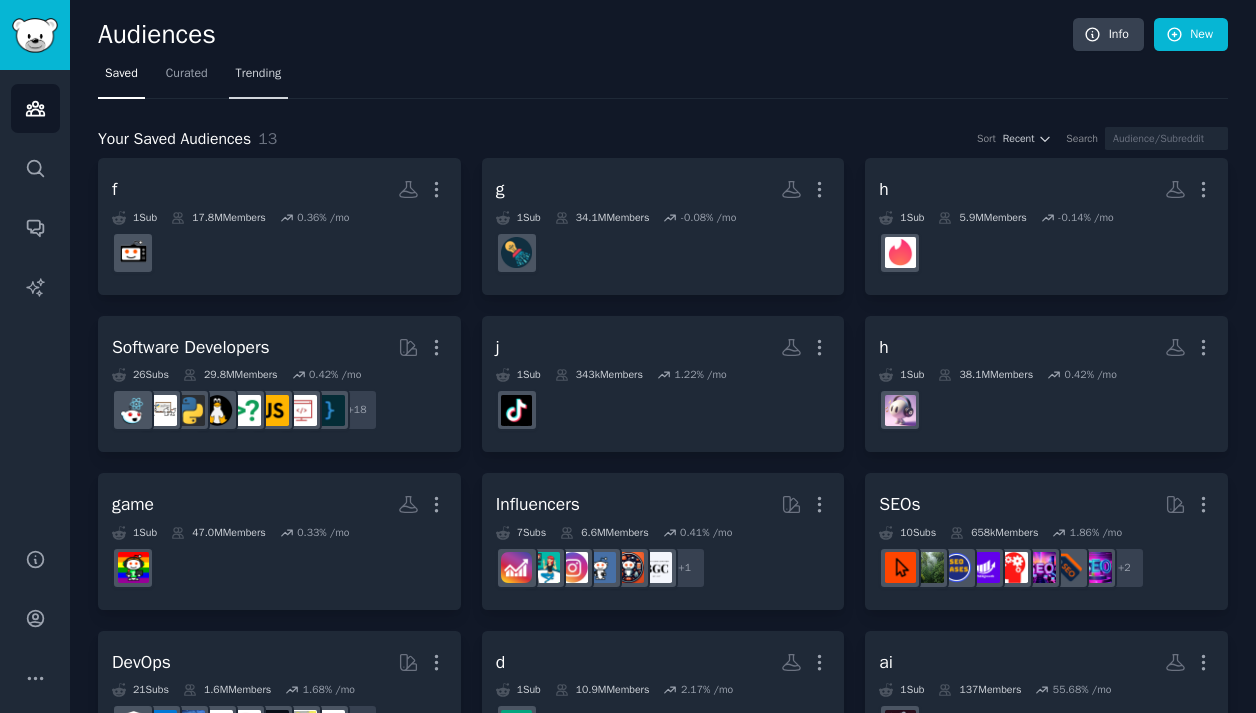 click on "Trending" at bounding box center [259, 78] 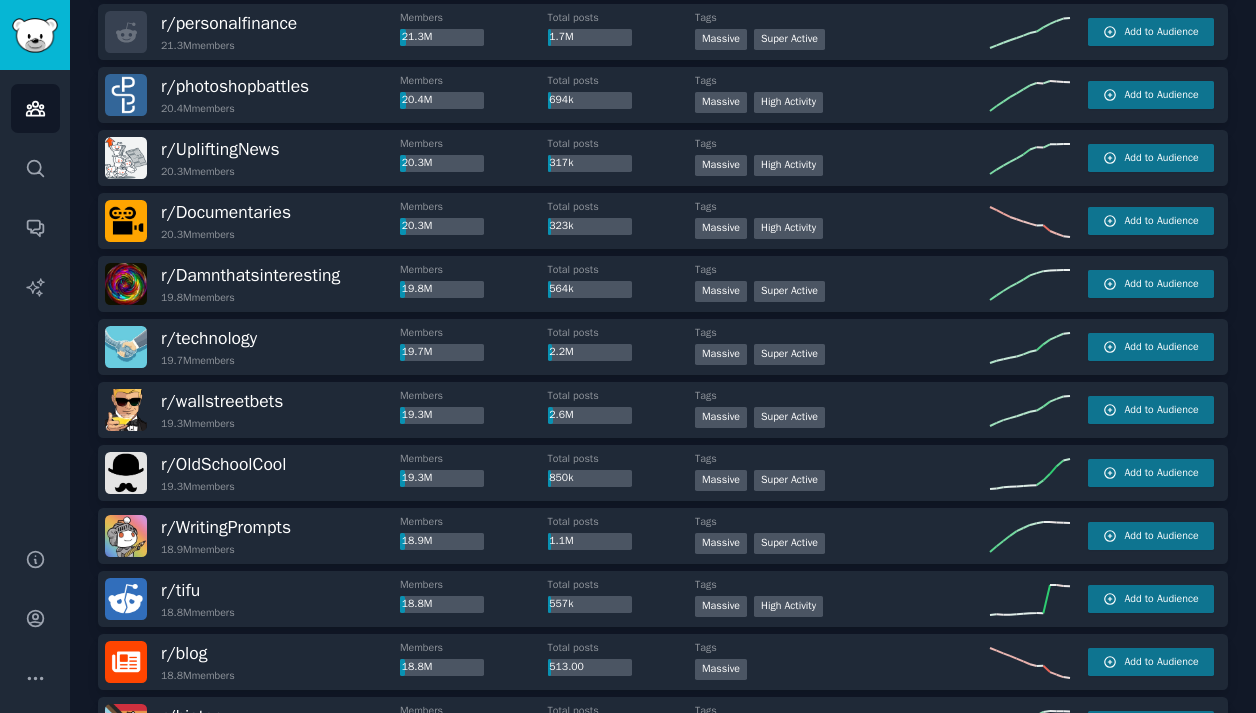 scroll, scrollTop: 2164, scrollLeft: 0, axis: vertical 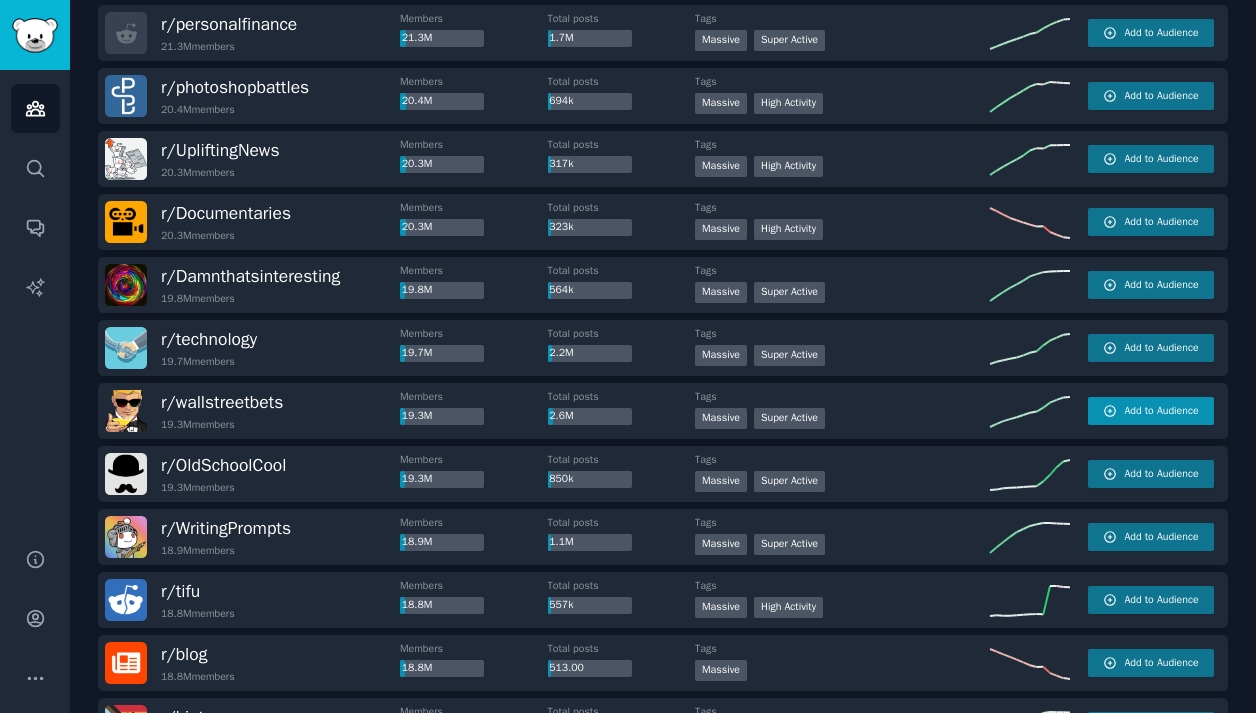 click on "Add to Audience" at bounding box center [1151, 411] 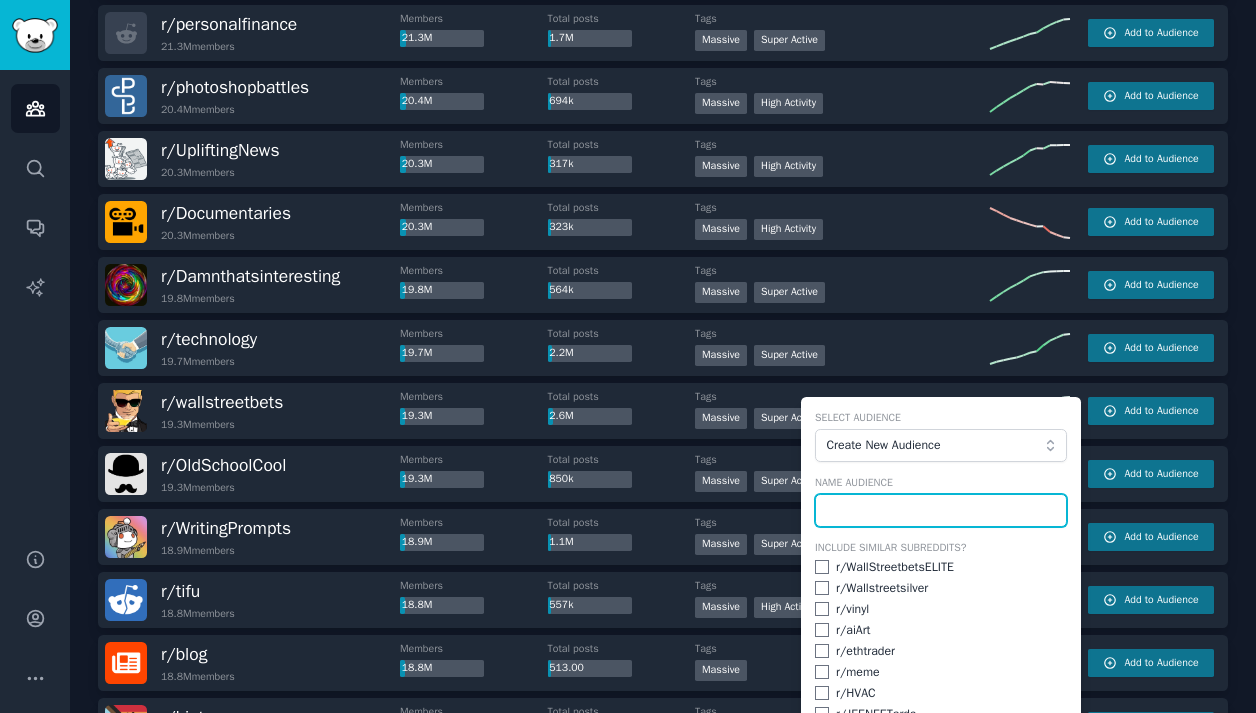 click at bounding box center (941, 511) 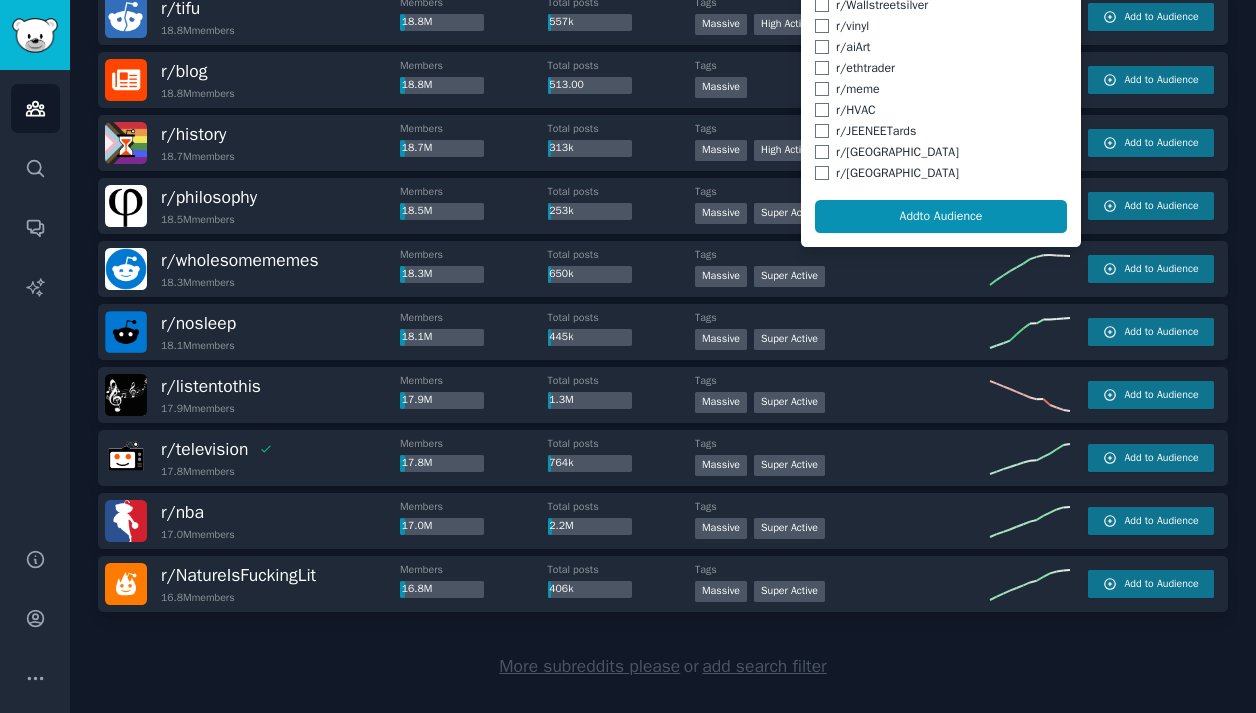 scroll, scrollTop: 2782, scrollLeft: 0, axis: vertical 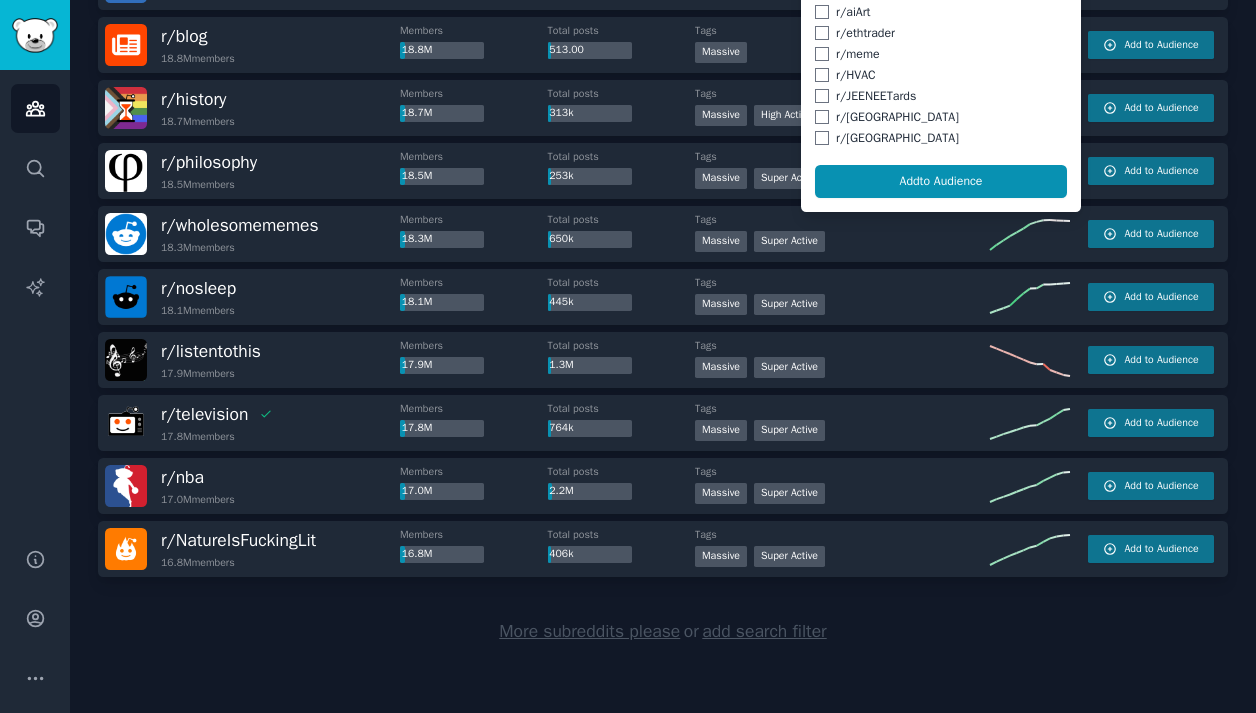 type on "h" 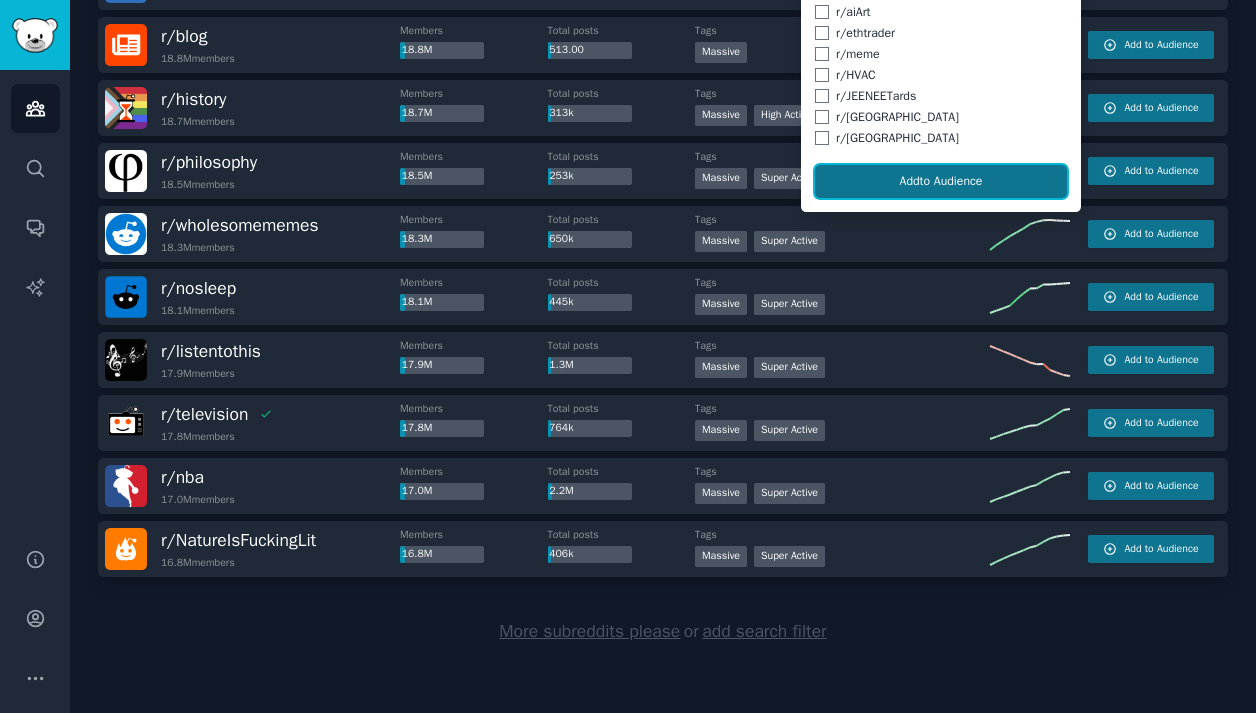 click on "Add  to Audience" at bounding box center [941, 182] 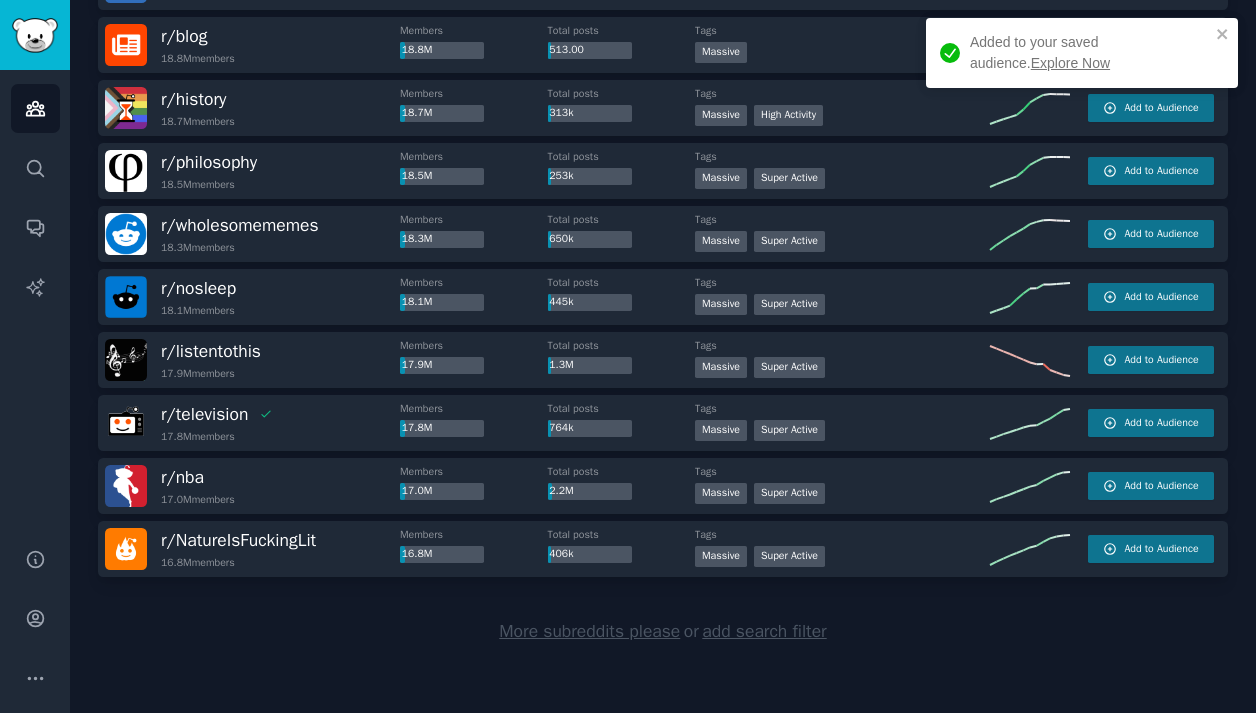 click on "Explore Now" at bounding box center (1070, 63) 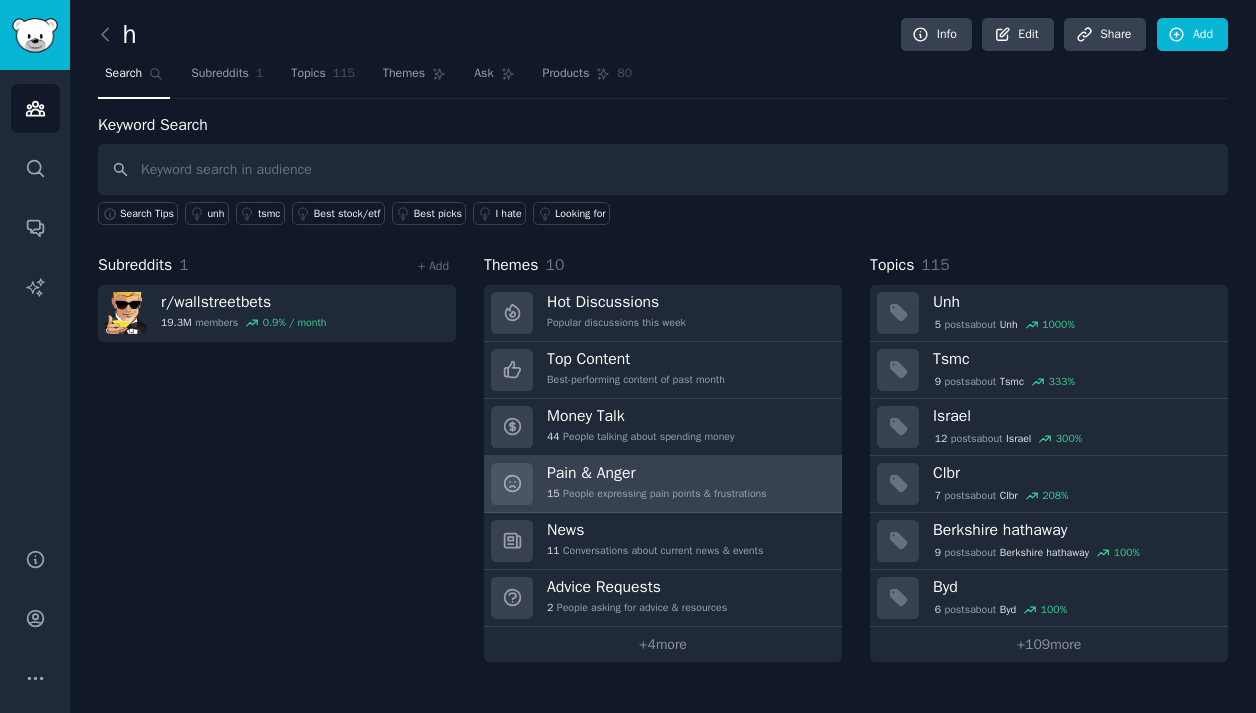 click on "Pain & Anger" at bounding box center (657, 473) 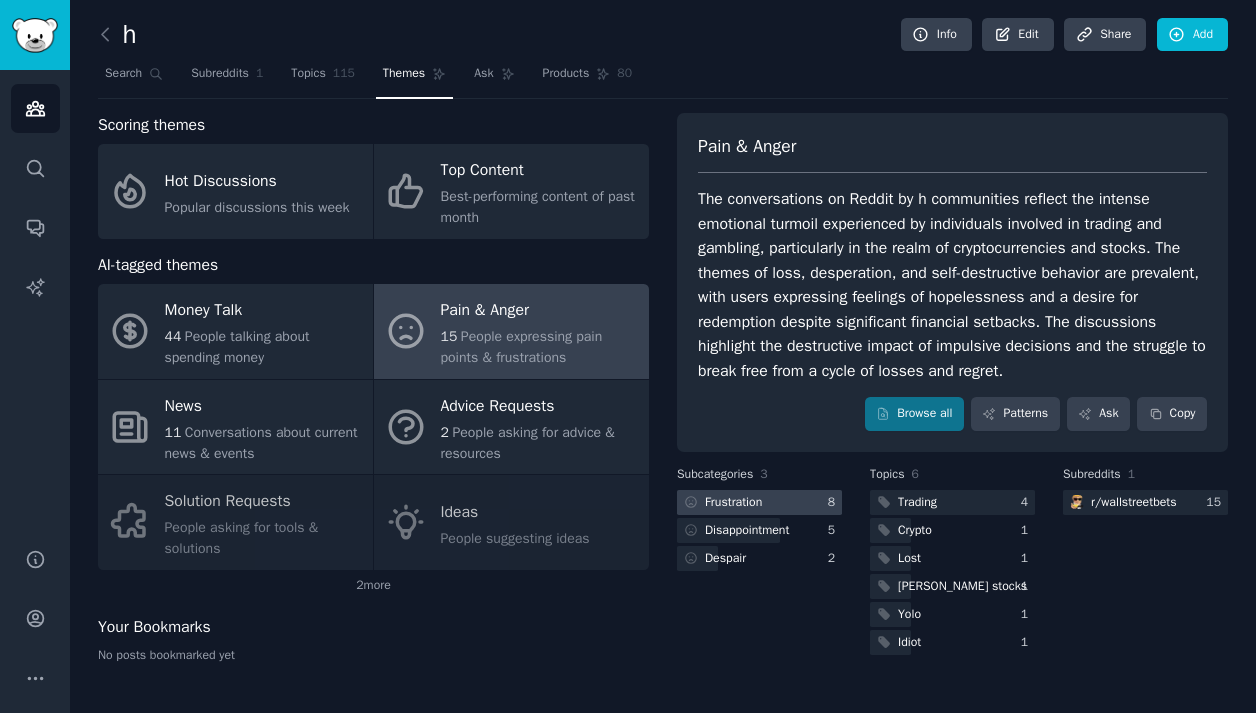 click on "Frustration" at bounding box center [733, 503] 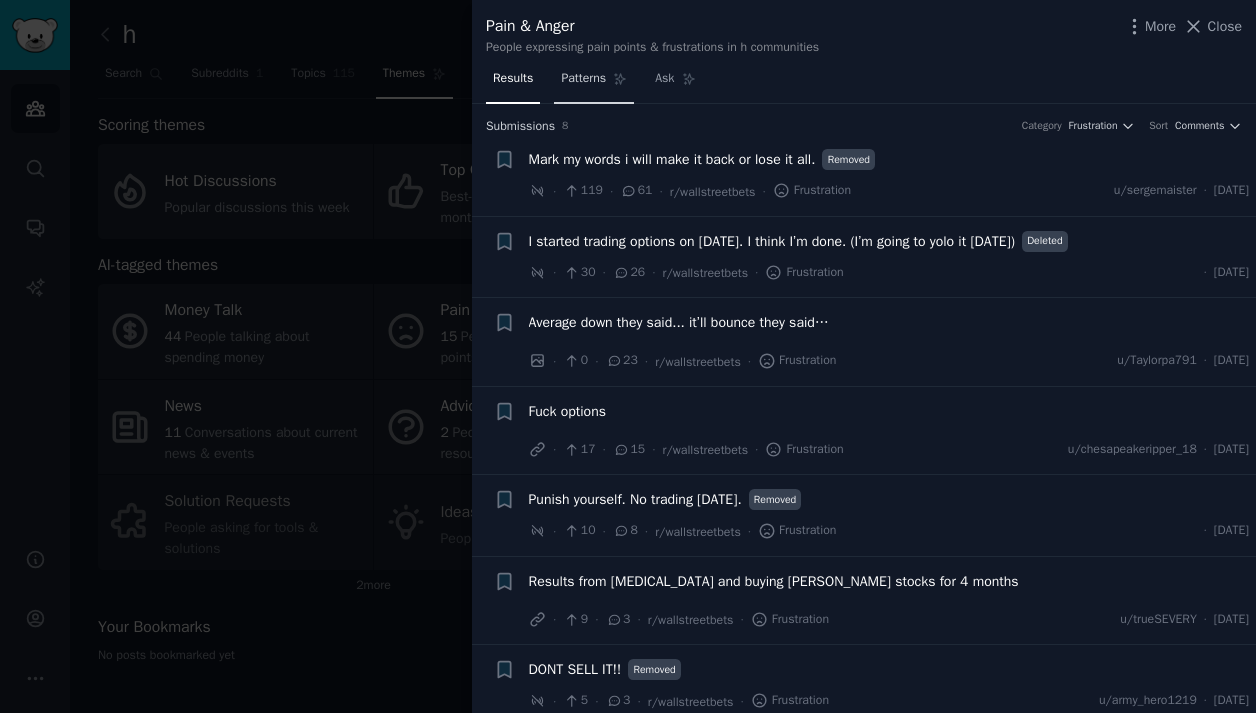click on "Patterns" at bounding box center (583, 79) 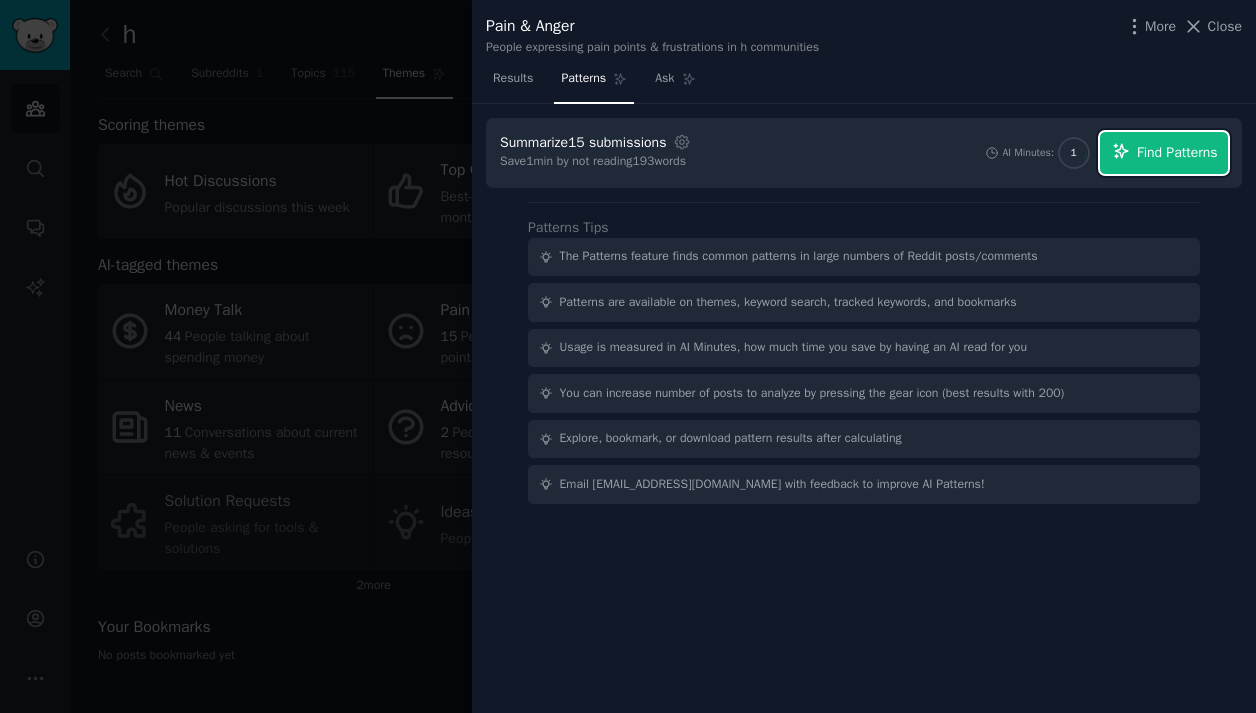 click on "Find Patterns" at bounding box center (1177, 152) 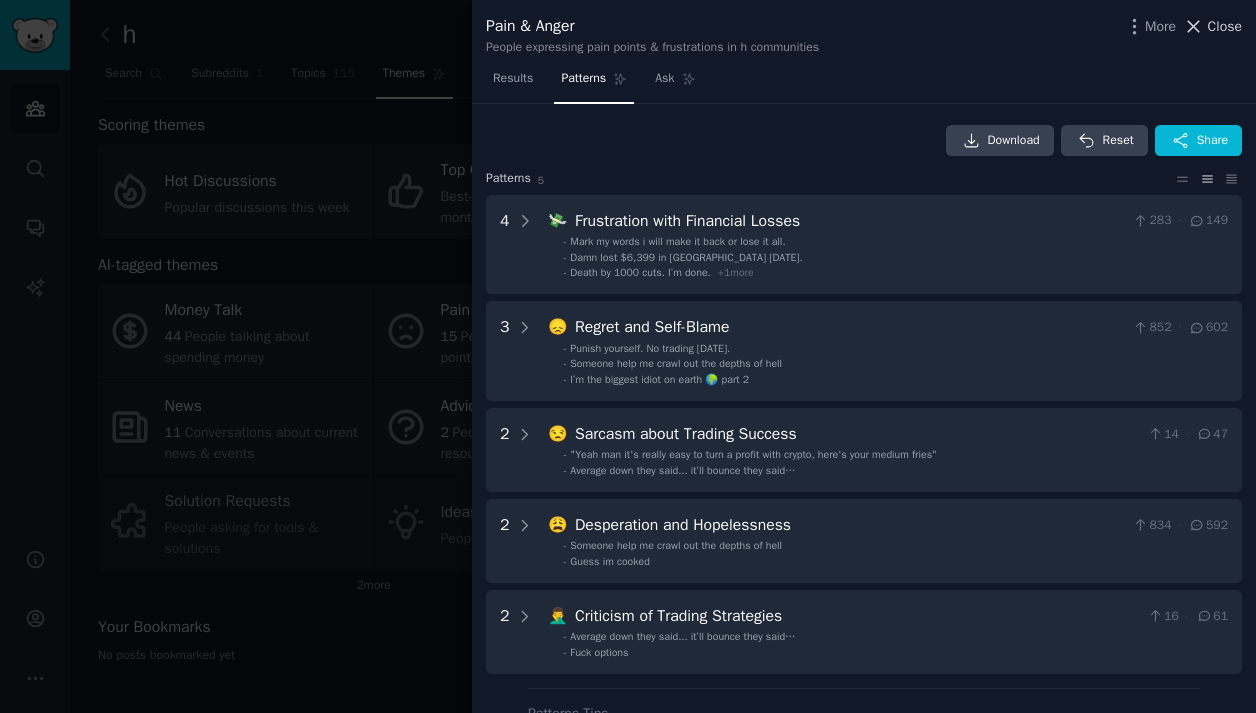 click on "Close" at bounding box center (1225, 26) 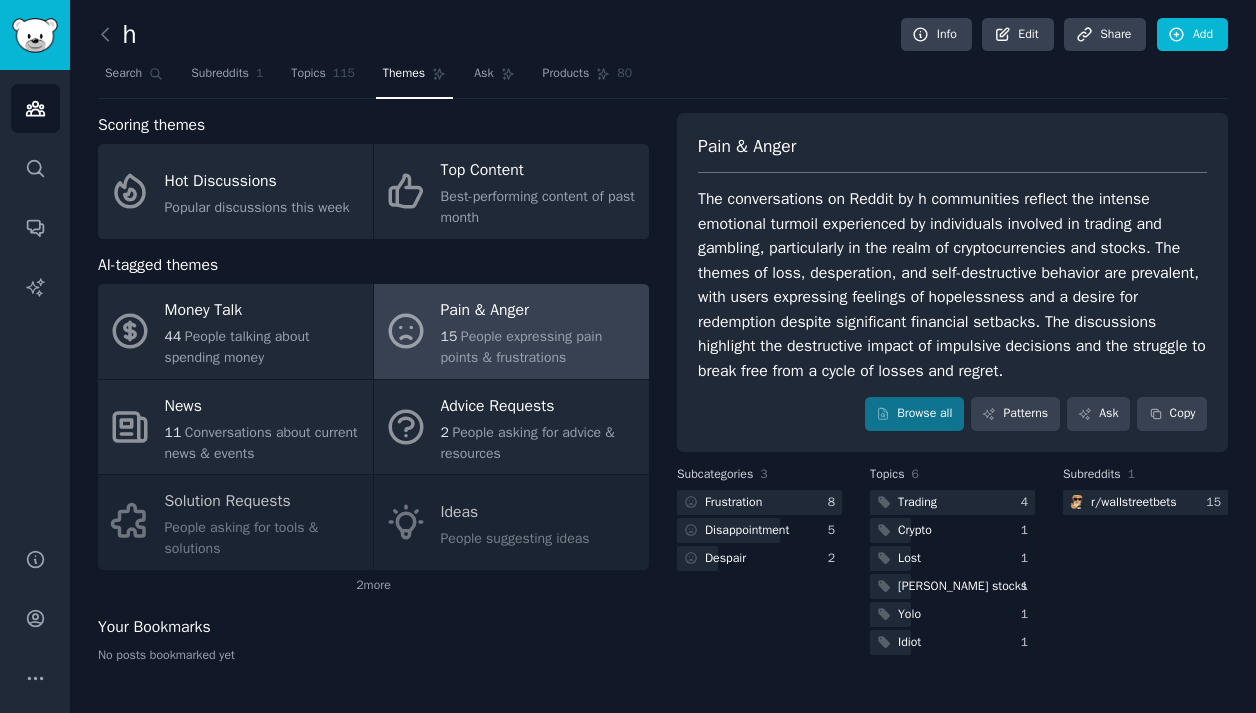 click on "h Info Edit Share Add Search Subreddits 1 Topics 115 Themes Ask Products 80 Scoring themes Hot Discussions Popular discussions this week Top Content Best-performing content of past month AI-tagged themes Money Talk 44 People talking about spending money Pain & Anger 15 People expressing pain points & frustrations News 11 Conversations about current news & events Advice Requests 2 People asking for advice & resources Solution Requests People asking for tools & solutions Ideas People suggesting ideas 2  more Your Bookmarks No posts bookmarked yet Pain & Anger Browse all Patterns Ask Copy Subcategories 3   Frustration 8   Disappointment 5   Despair 2 Topics 6   Trading 4   Crypto 1   Lost 1   [PERSON_NAME] stocks 1   Yolo 1   Idiot 1 Subreddits 1  r/ wallstreetbets 15" 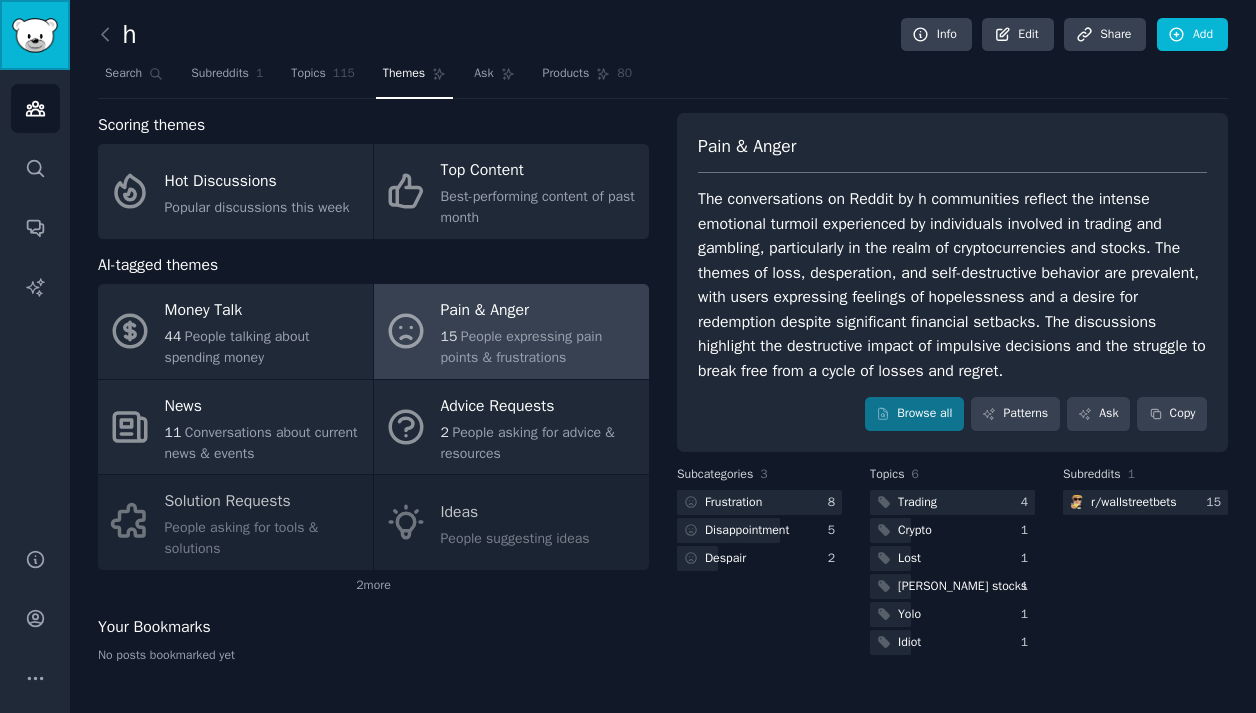 click at bounding box center (35, 35) 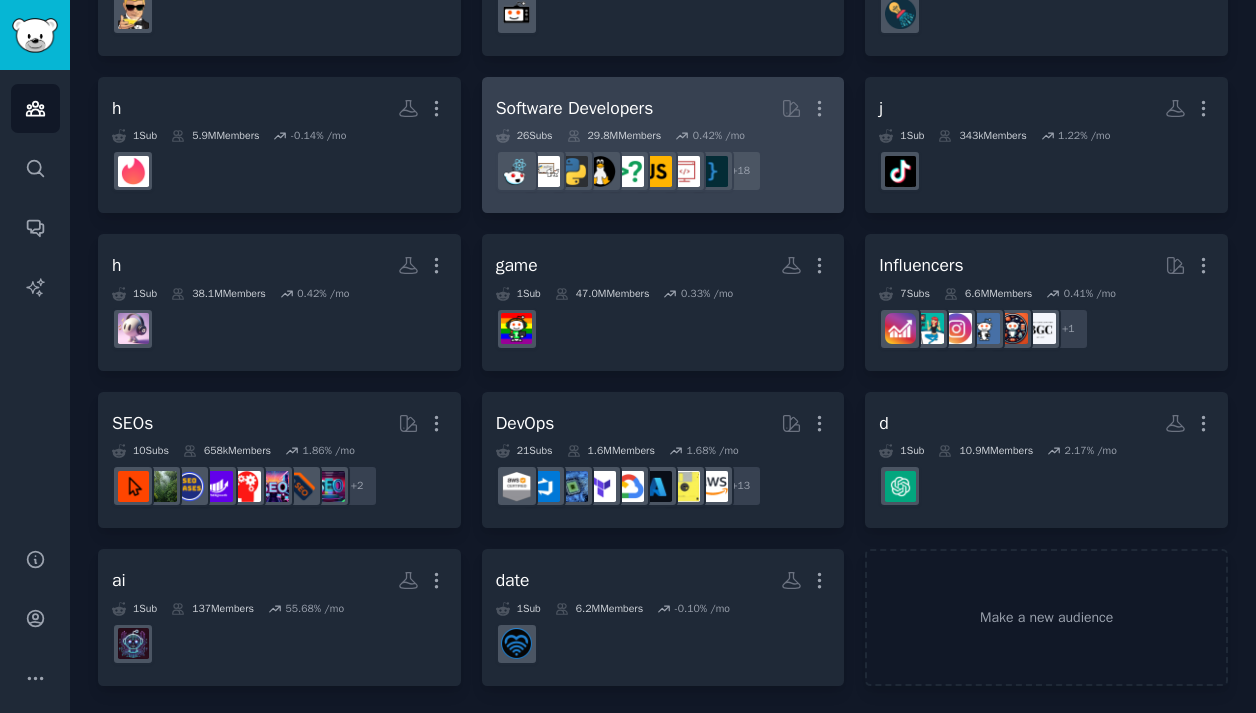 scroll, scrollTop: 0, scrollLeft: 0, axis: both 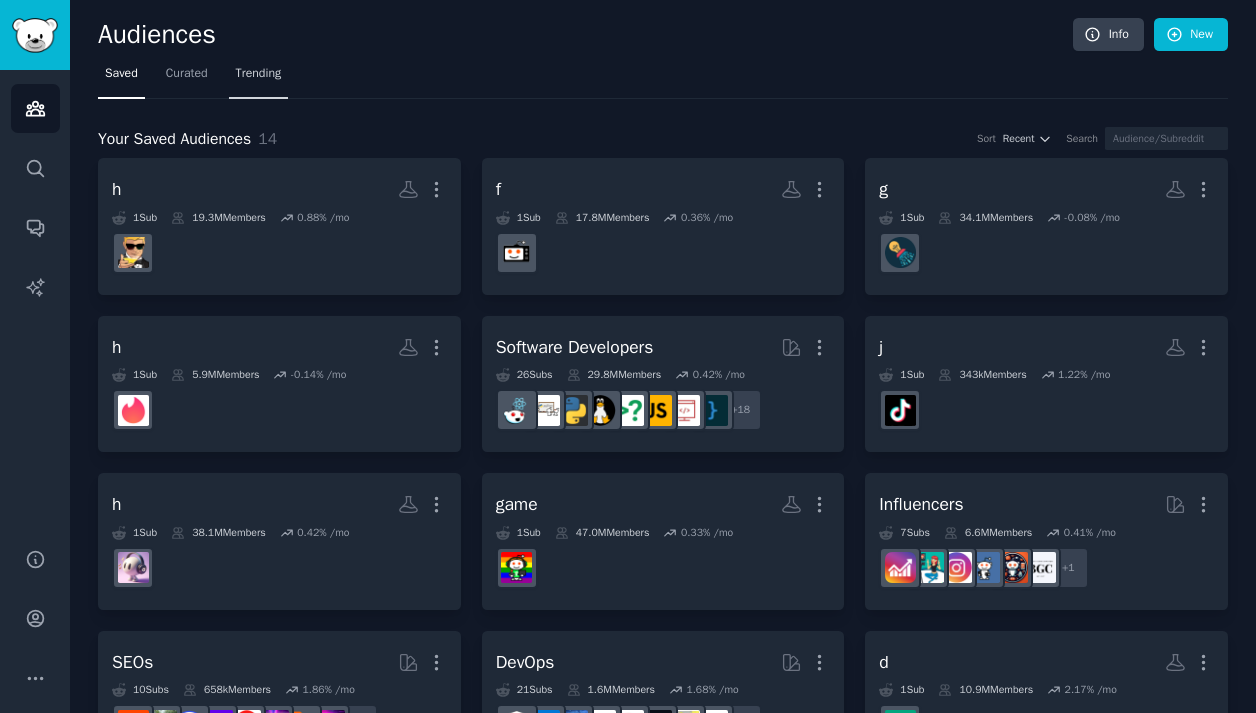 click on "Trending" at bounding box center [259, 74] 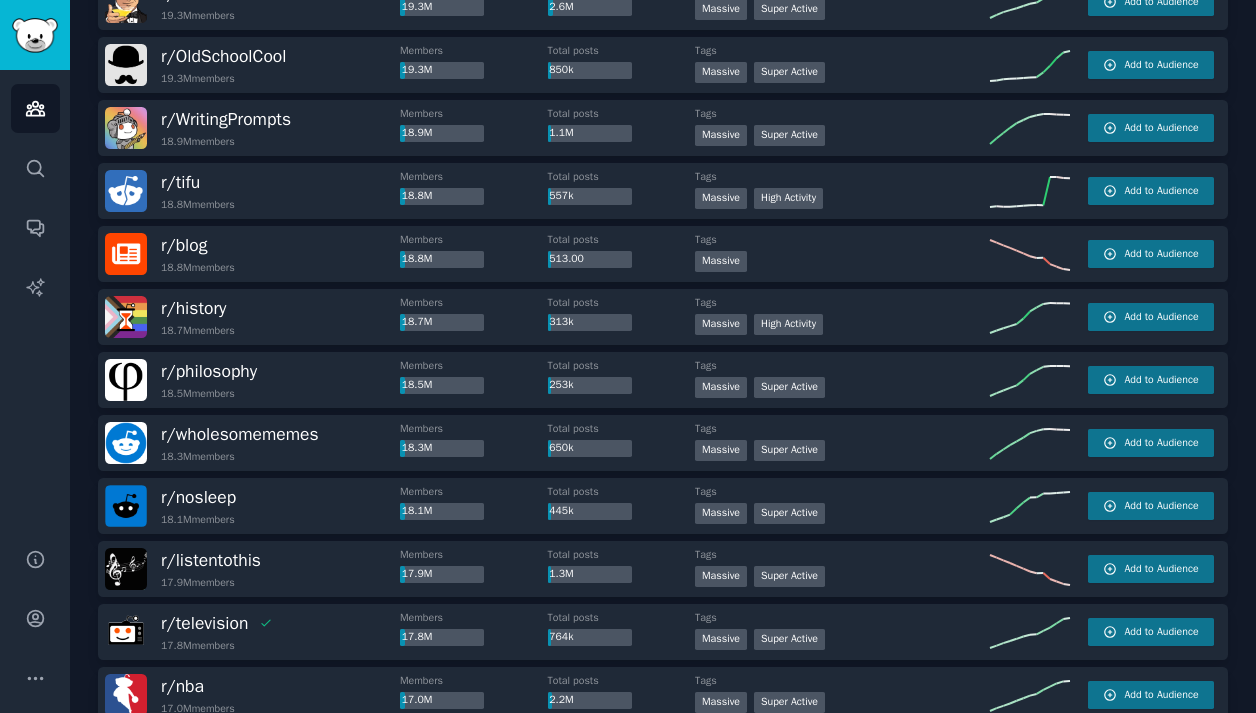 scroll, scrollTop: 2782, scrollLeft: 0, axis: vertical 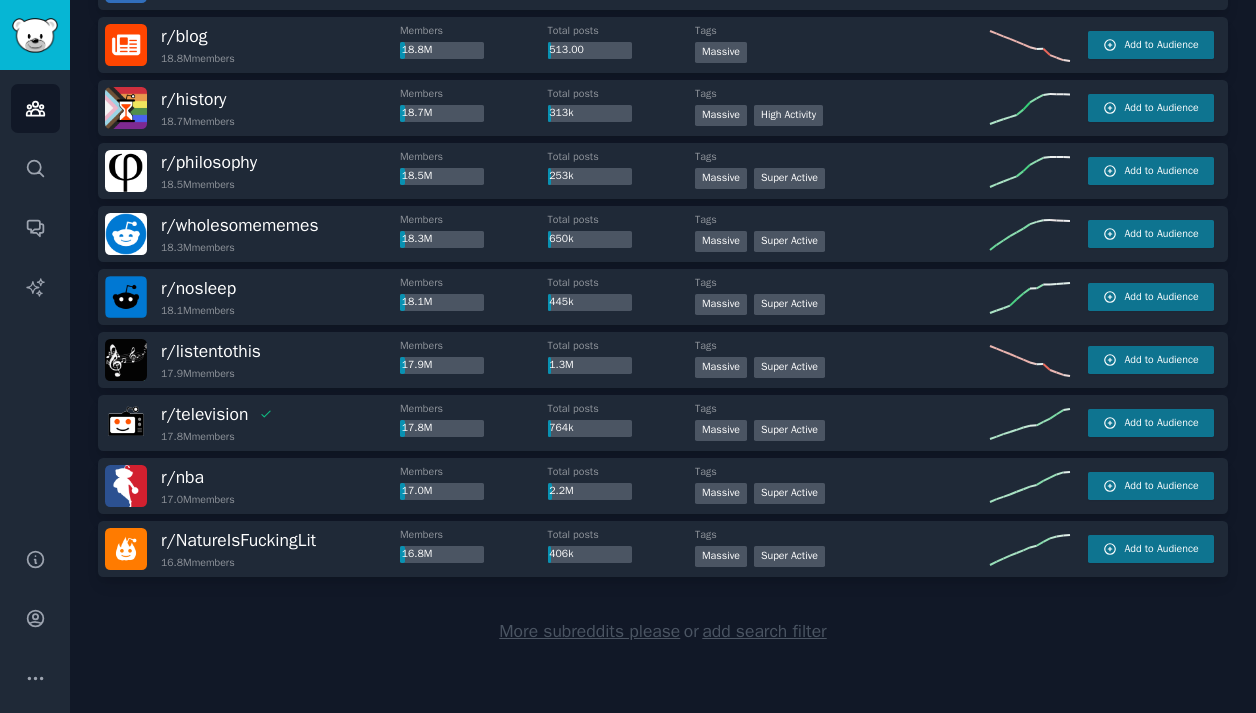 click on "More subreddits please" at bounding box center [589, 631] 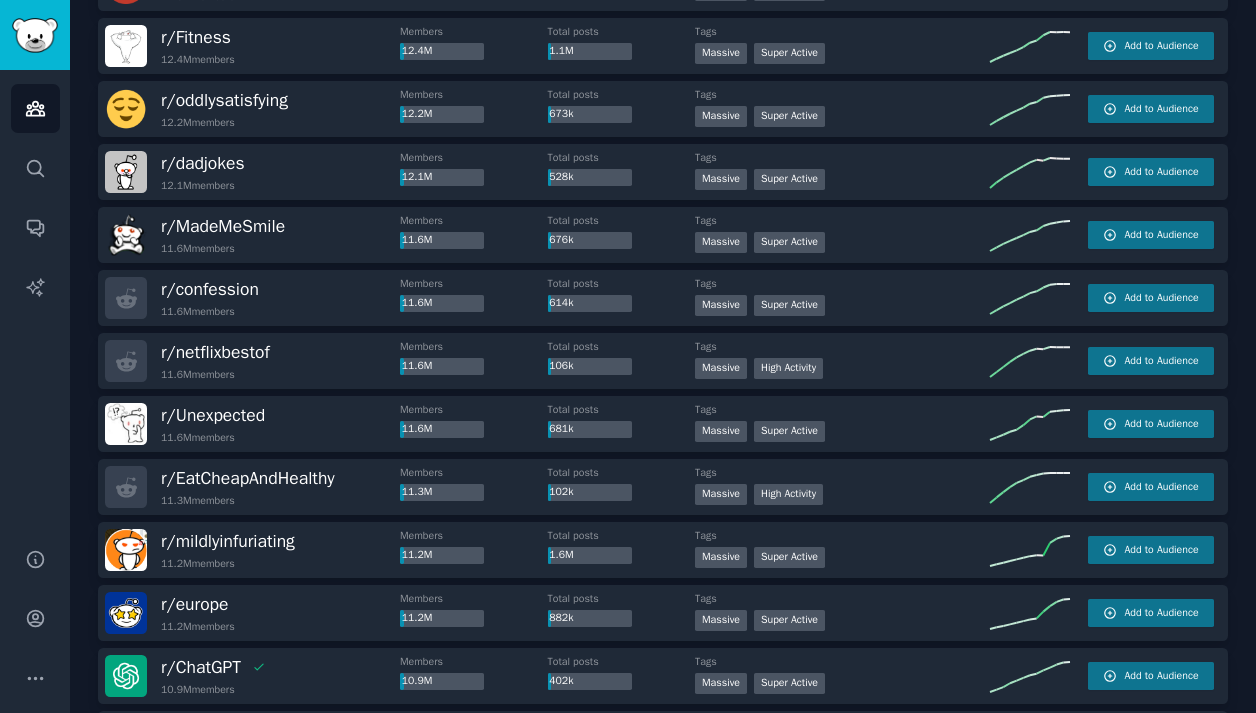 scroll, scrollTop: 4310, scrollLeft: 0, axis: vertical 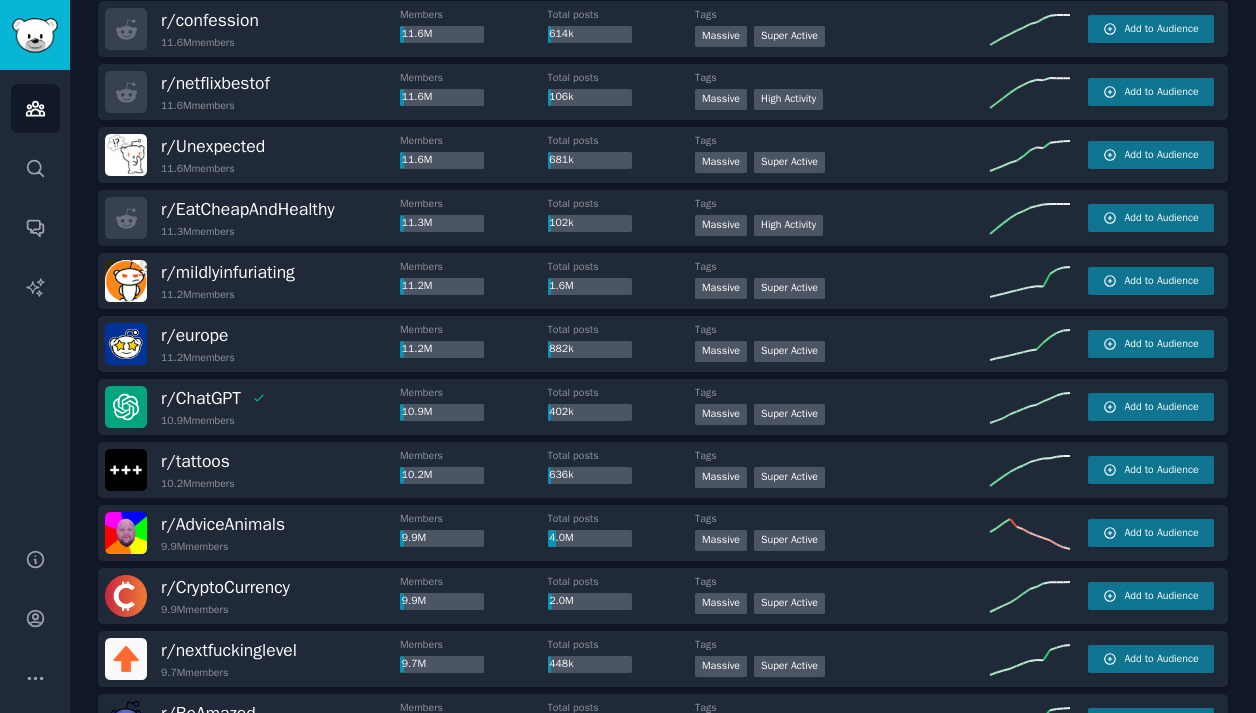 click on "1.6M" at bounding box center [590, 287] 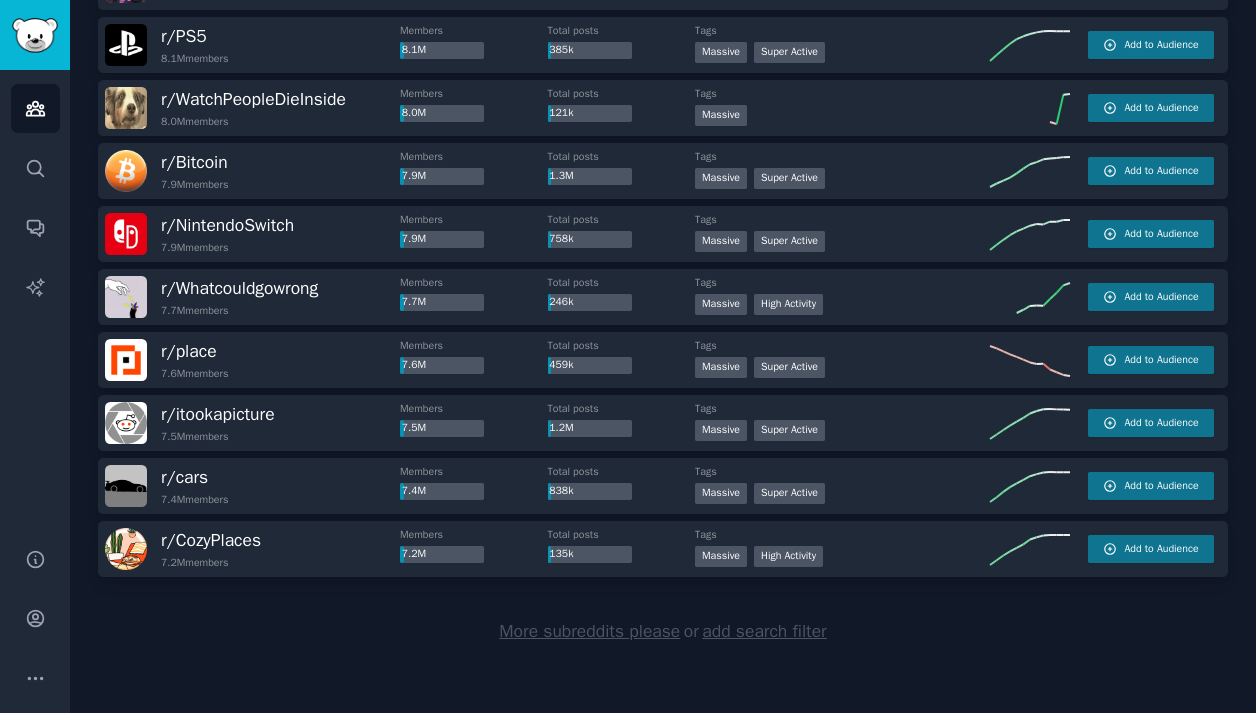 click on "More subreddits please" at bounding box center (589, 631) 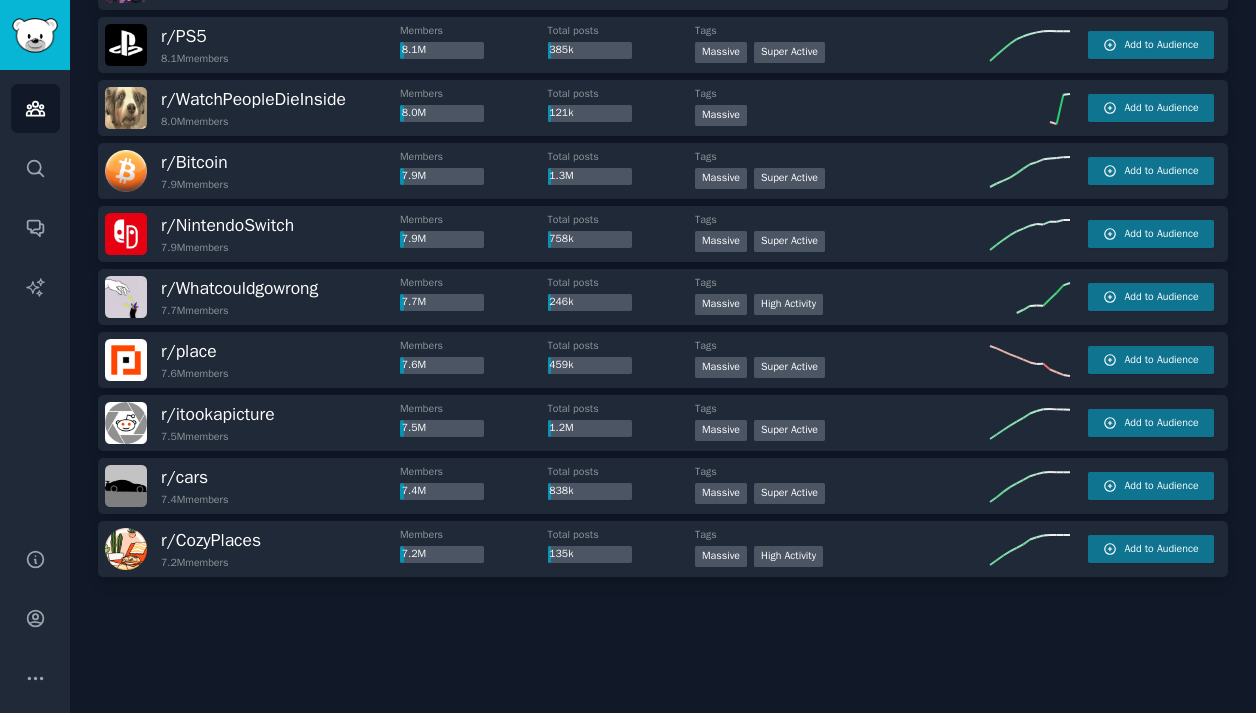 scroll, scrollTop: 5936, scrollLeft: 0, axis: vertical 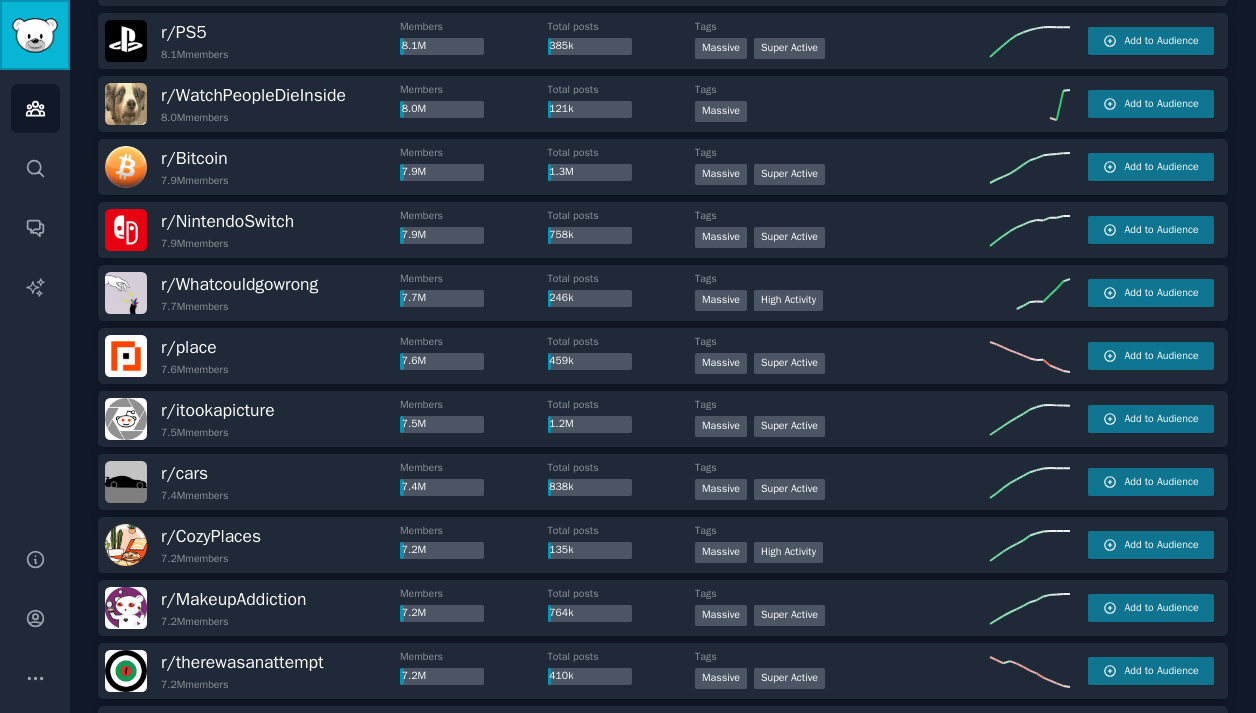 click at bounding box center (35, 35) 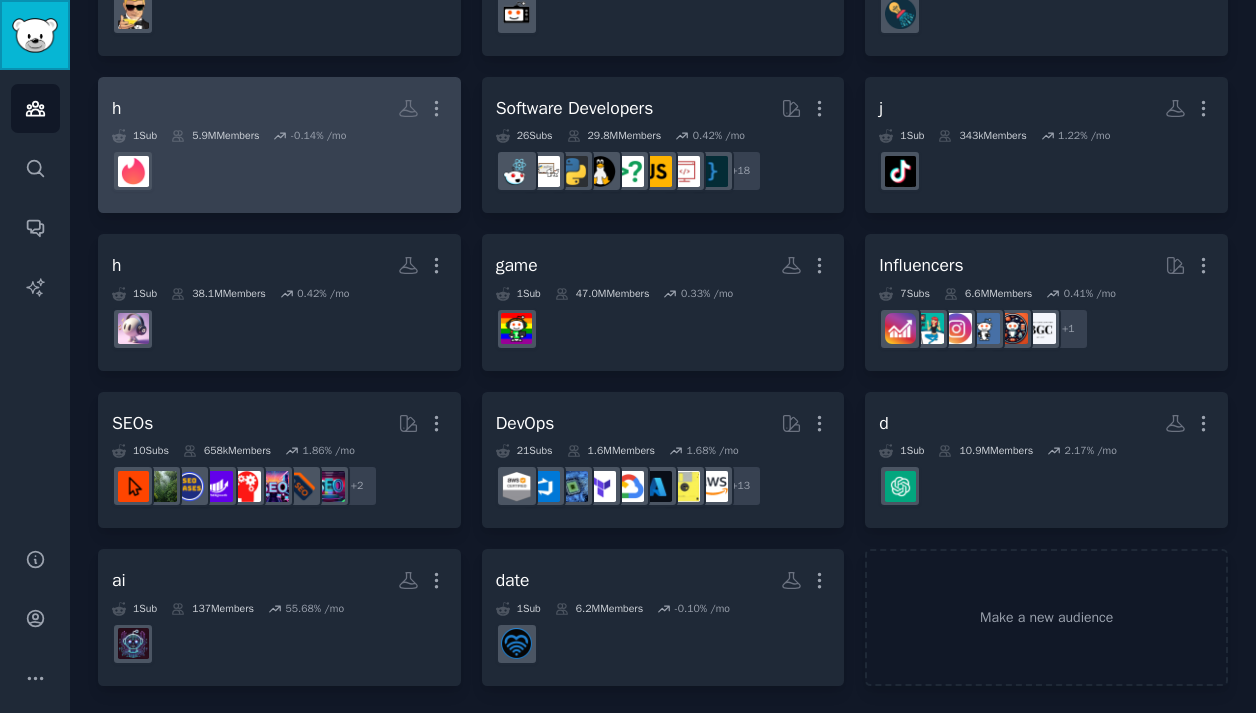 scroll, scrollTop: 0, scrollLeft: 0, axis: both 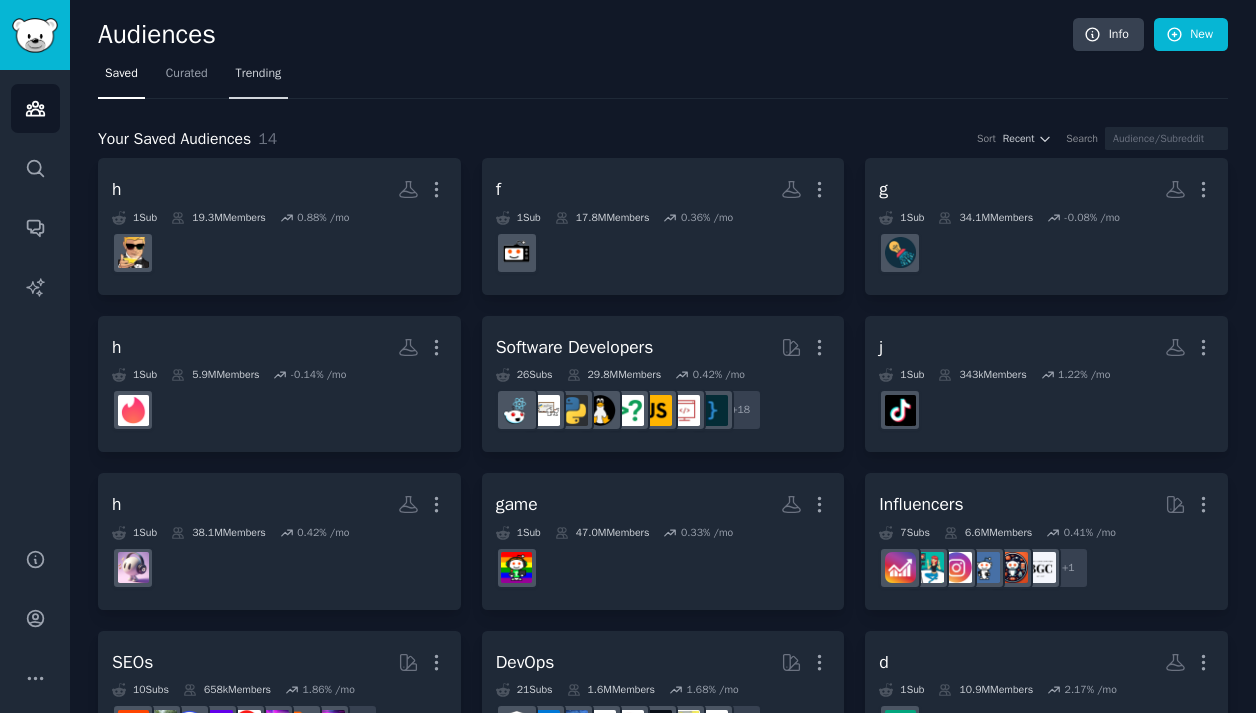 click on "Trending" at bounding box center [259, 74] 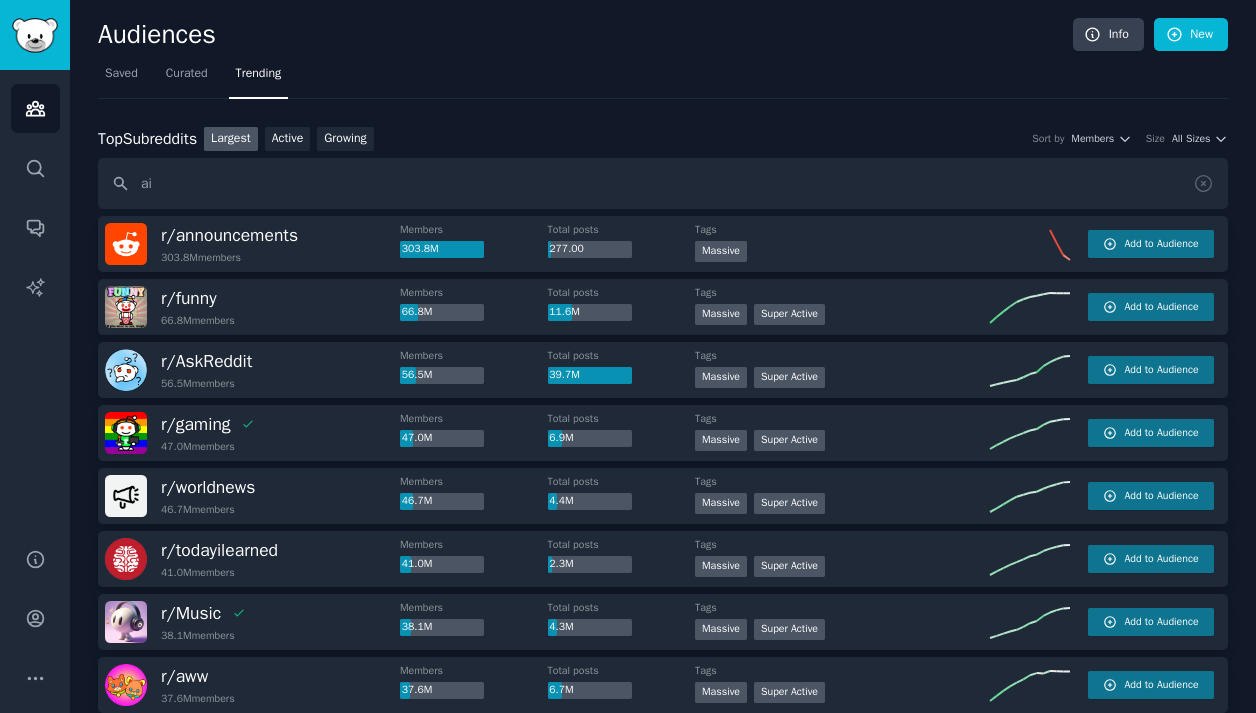 type on "ai" 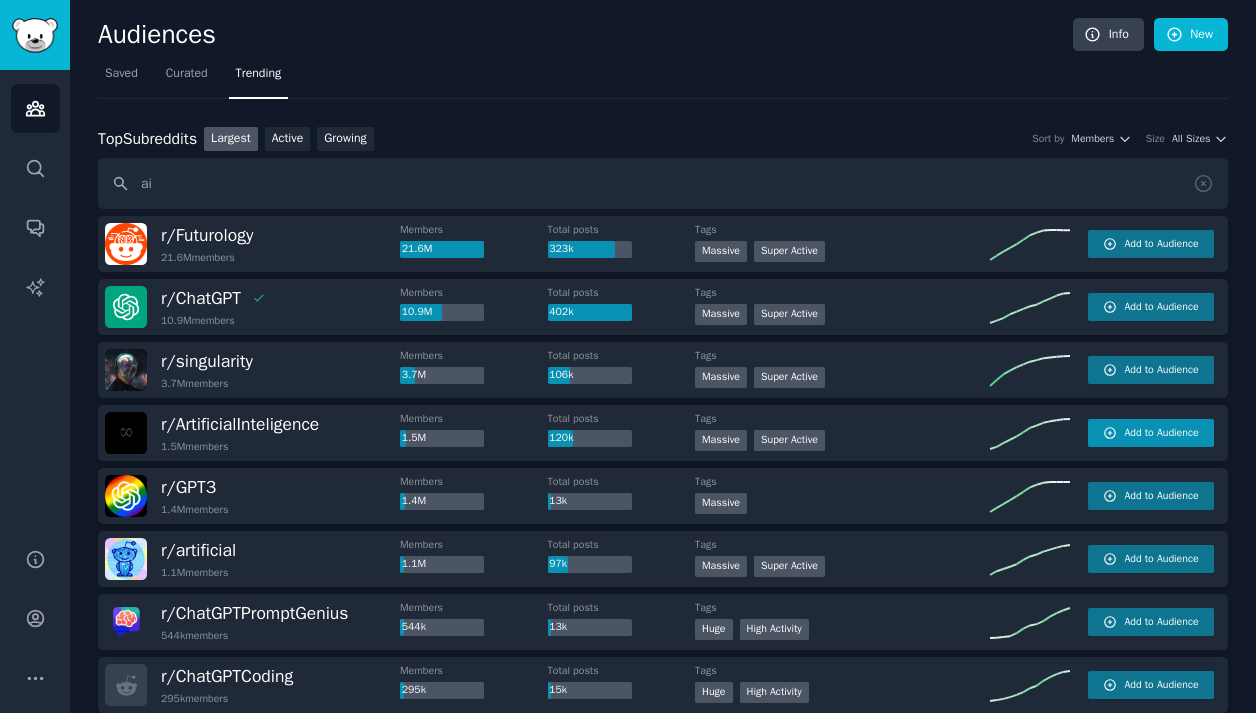 click on "Add to Audience" at bounding box center [1151, 433] 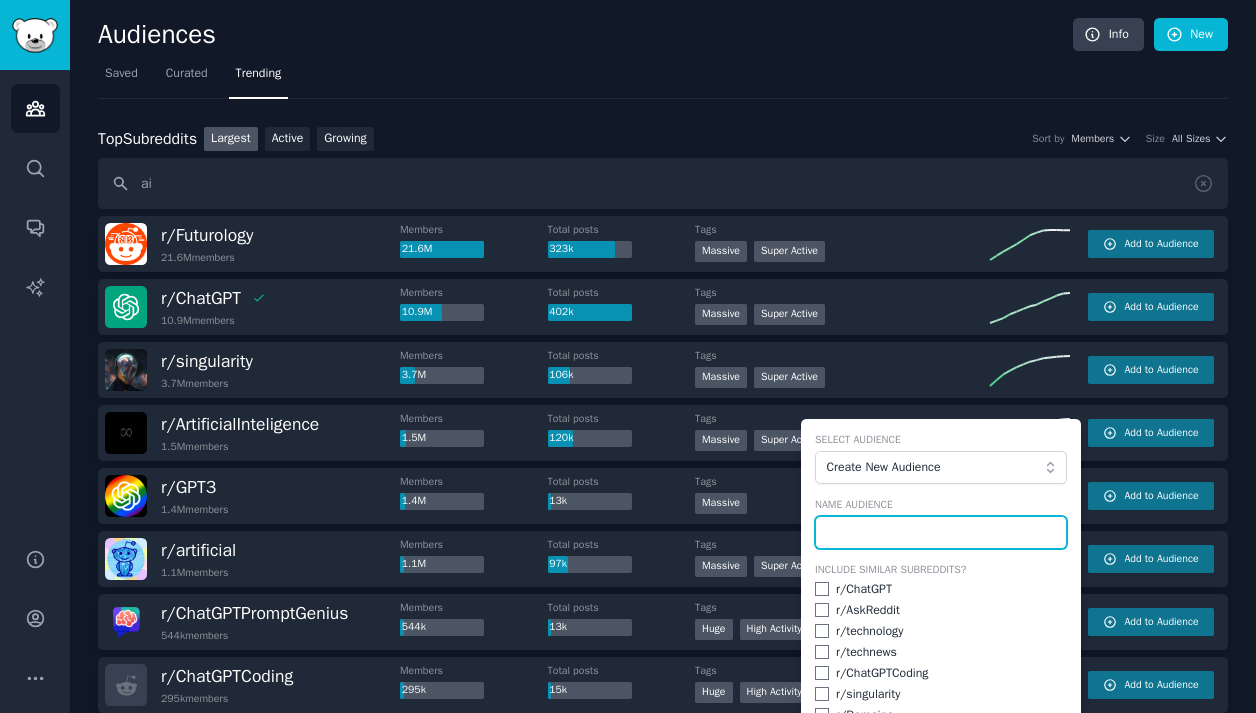 click at bounding box center [941, 533] 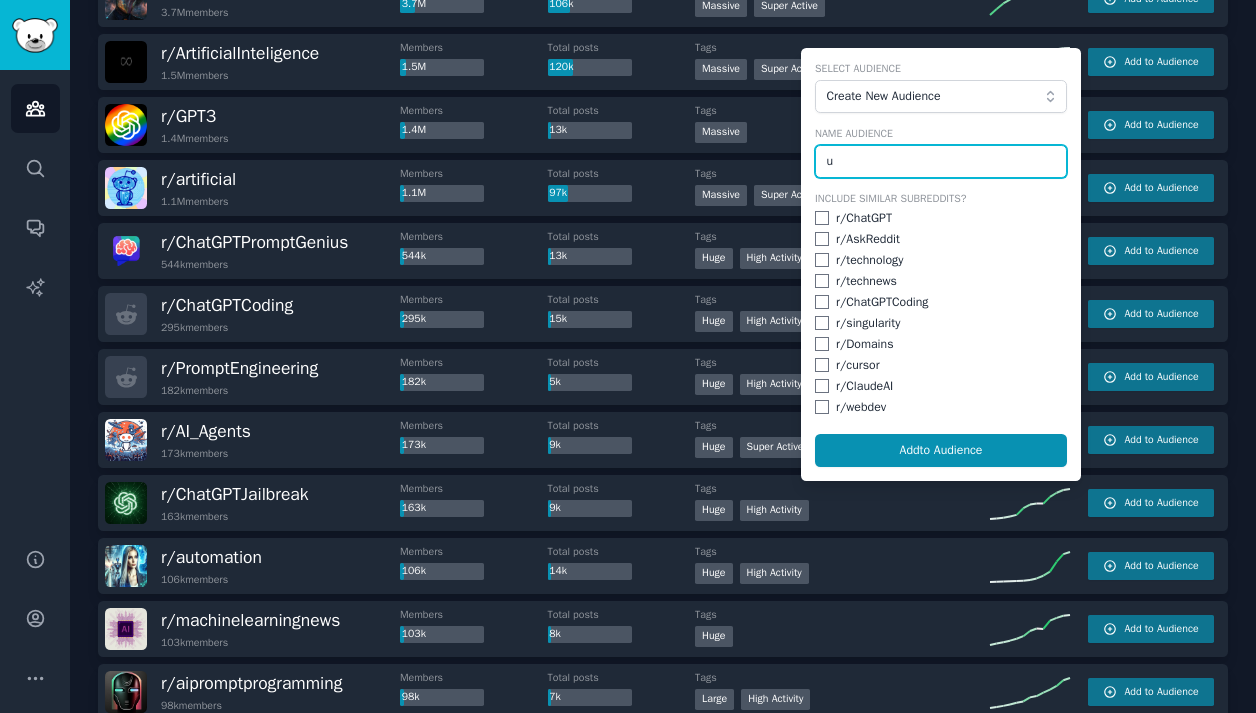 scroll, scrollTop: 650, scrollLeft: 0, axis: vertical 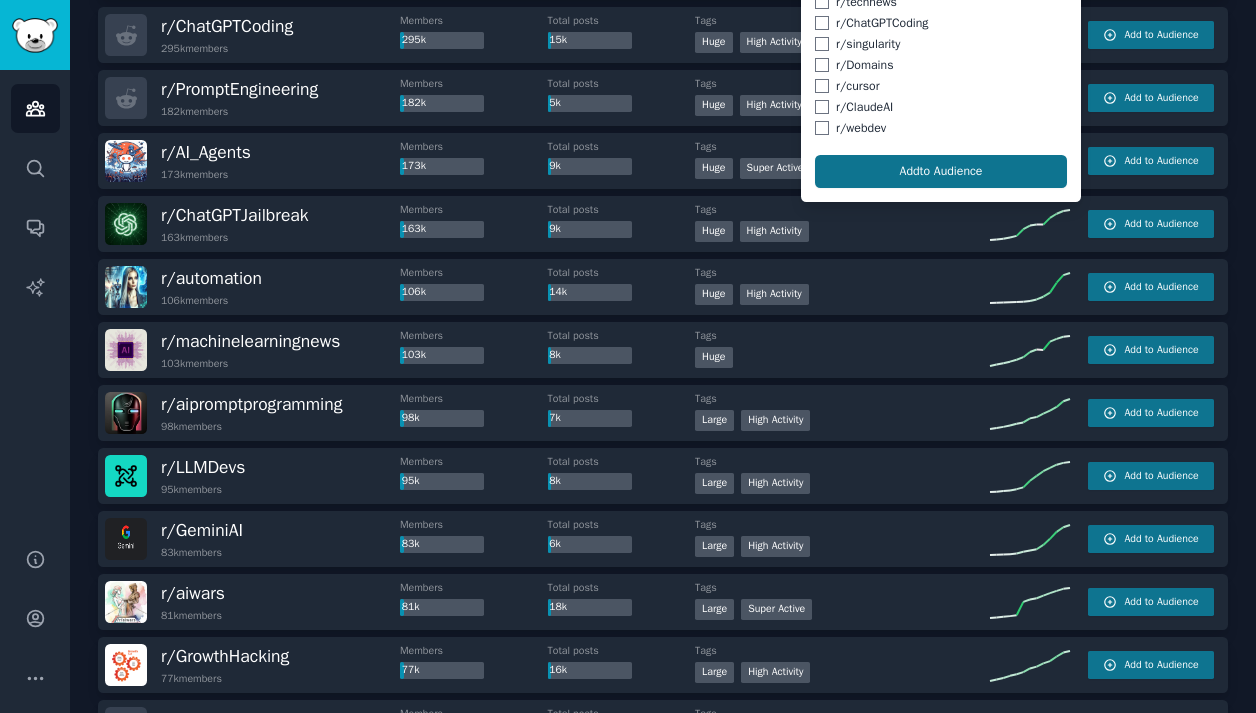 type on "u" 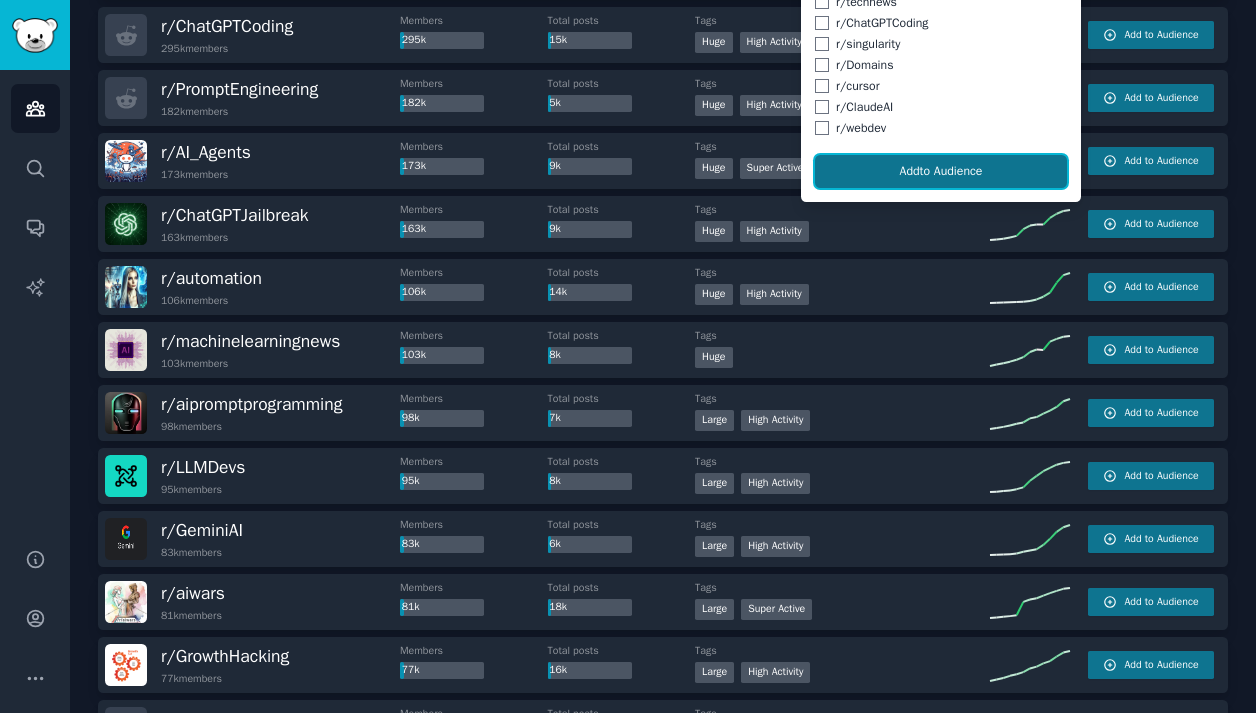 click on "Add  to Audience" at bounding box center (941, 172) 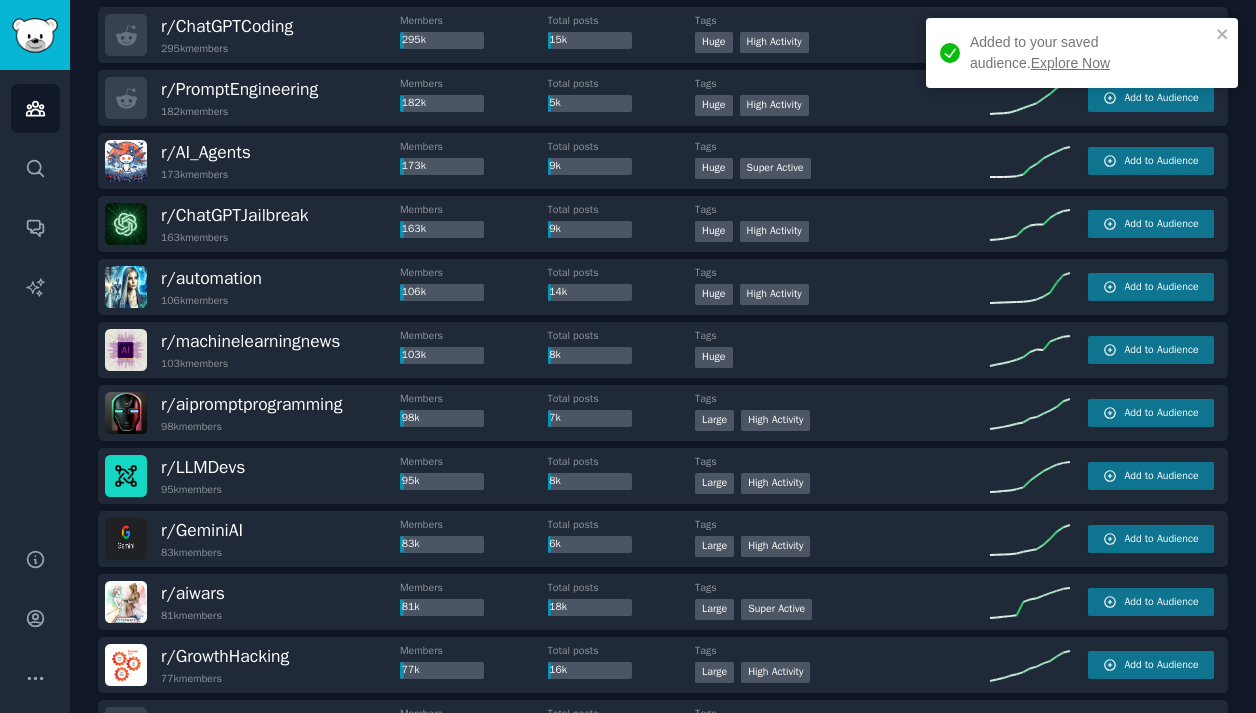 click on "Explore Now" at bounding box center (1070, 63) 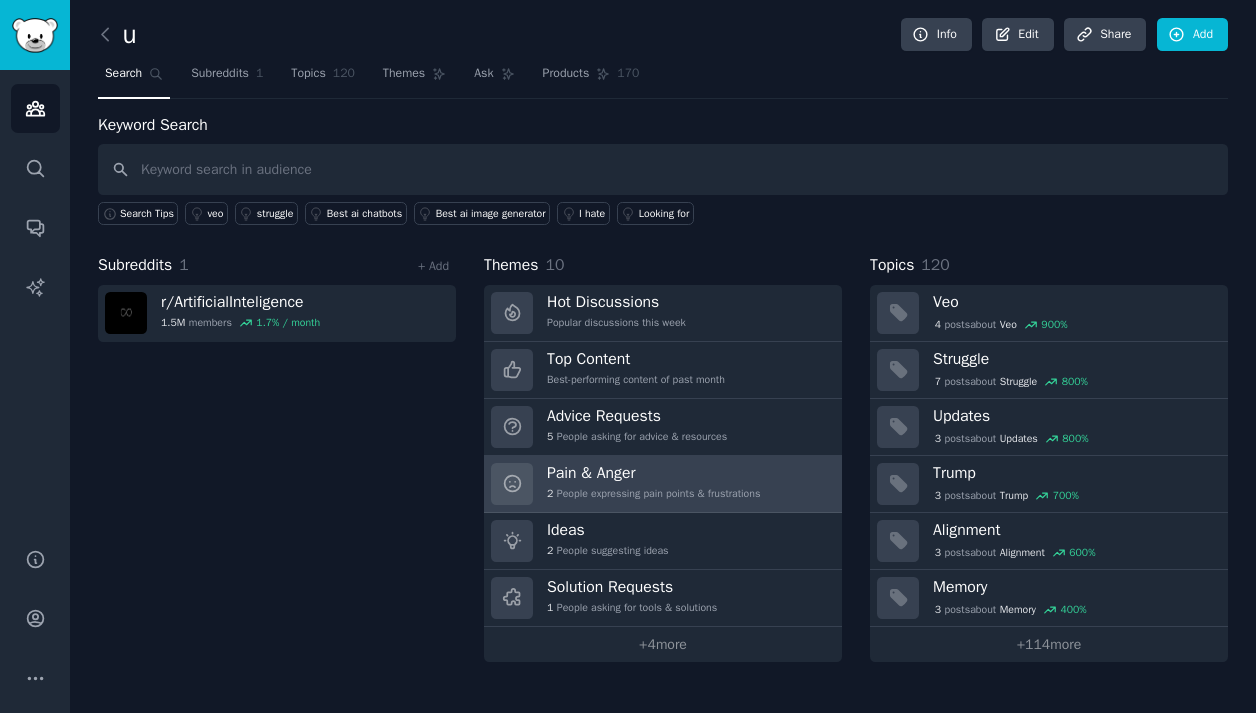 click on "2 People expressing pain points & frustrations" at bounding box center (653, 494) 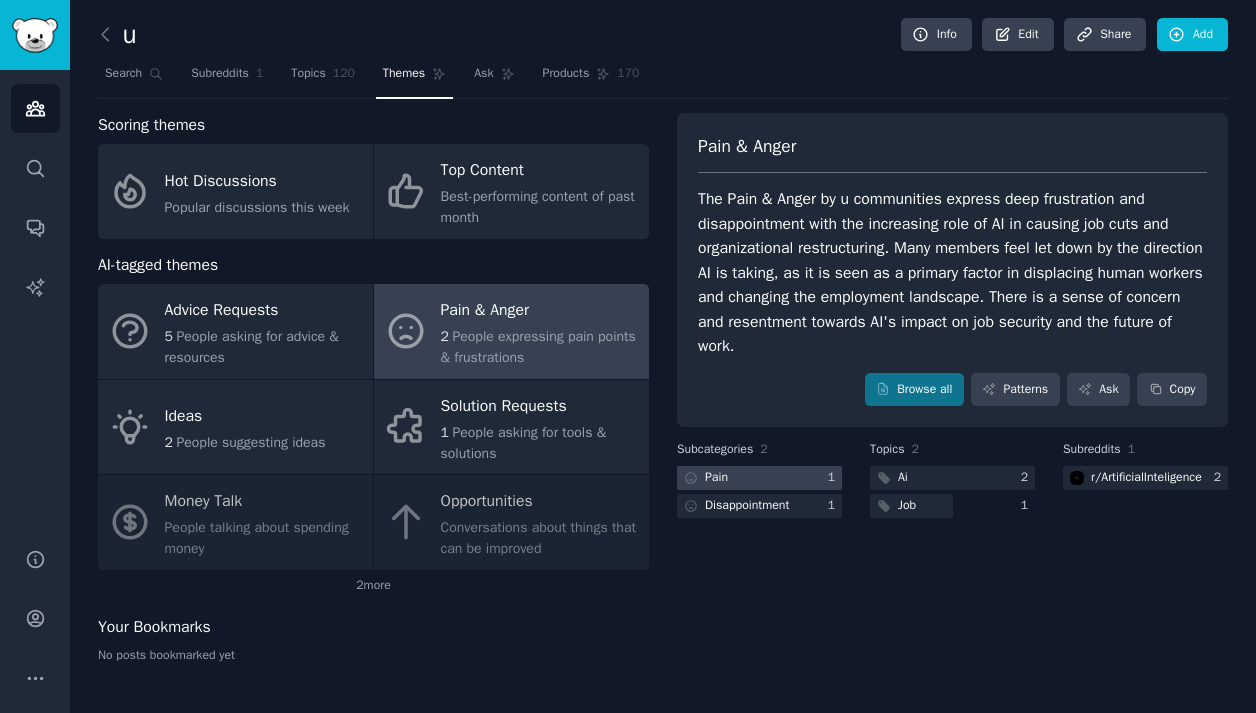click at bounding box center [759, 478] 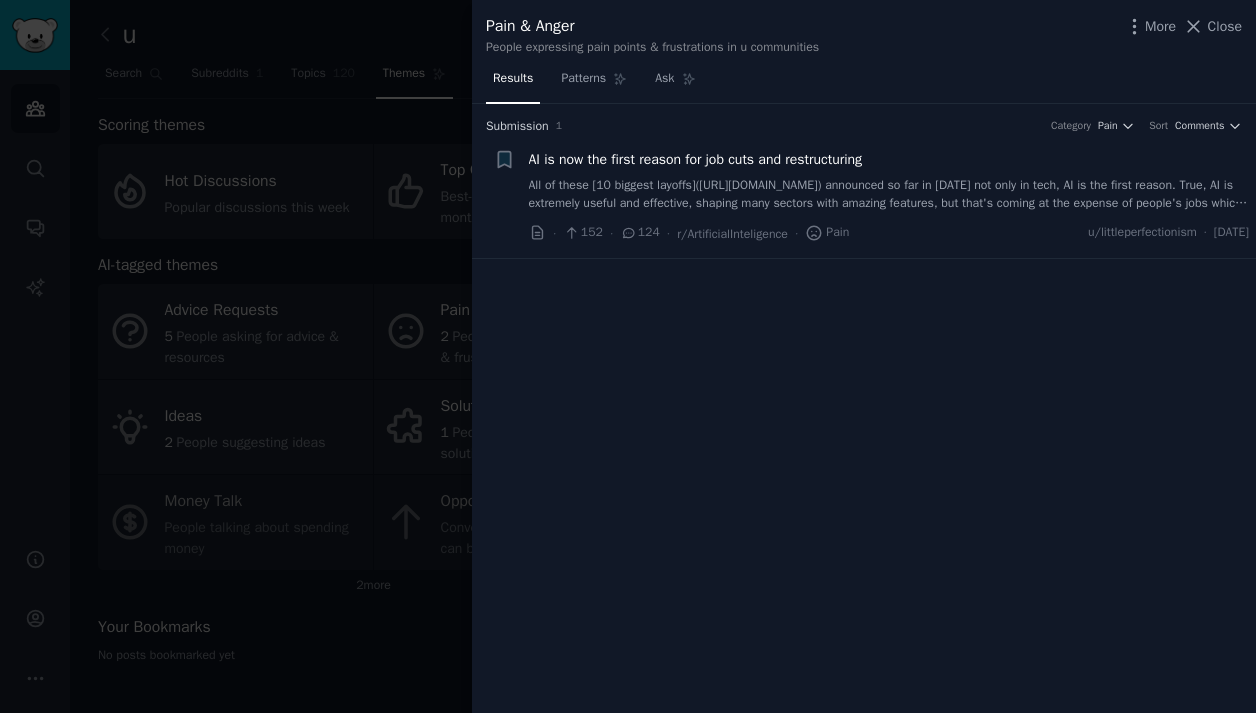 click on "AI is now the first reason for job cuts and restructuring" at bounding box center (696, 159) 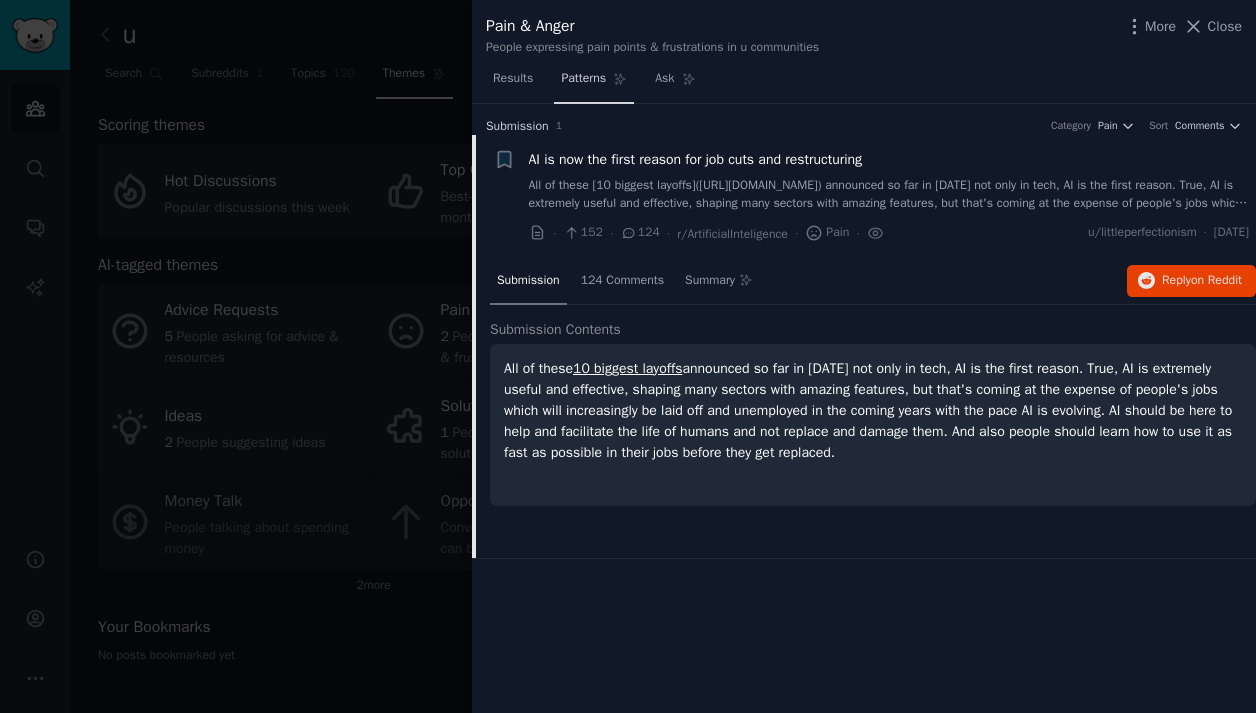 click on "Patterns" at bounding box center (594, 83) 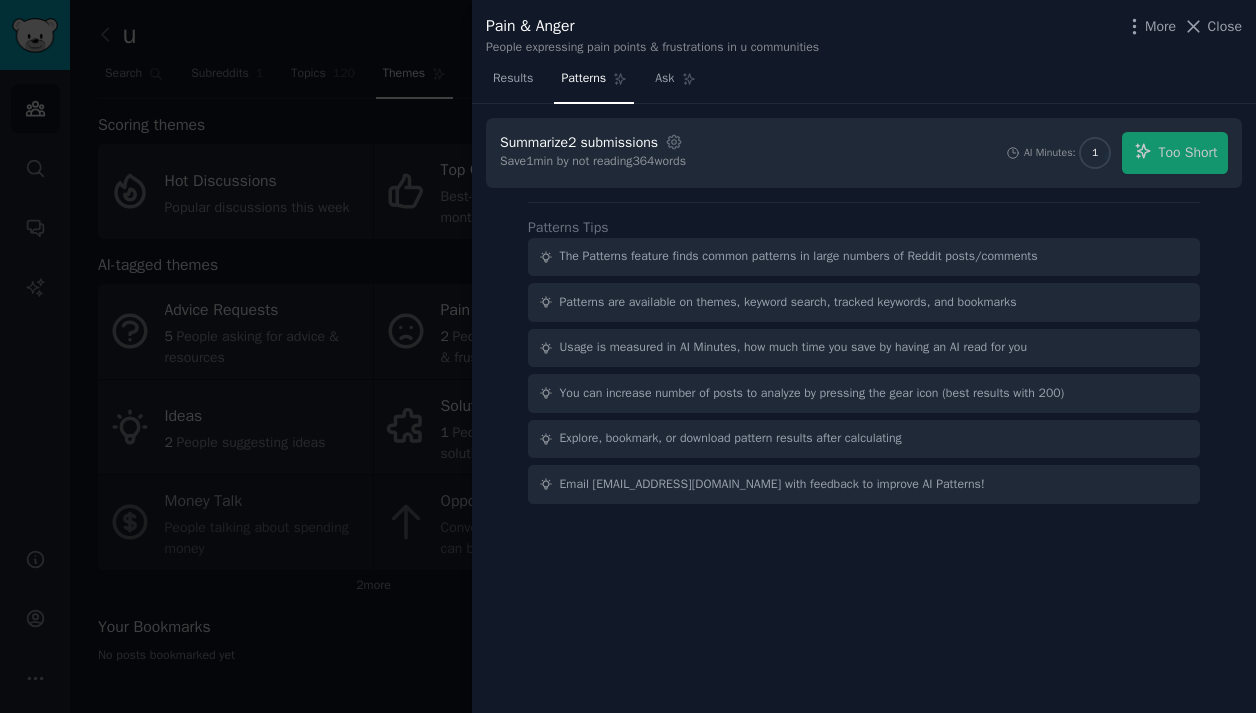 click on "AI Minutes:  1 Too Short" at bounding box center (1116, 153) 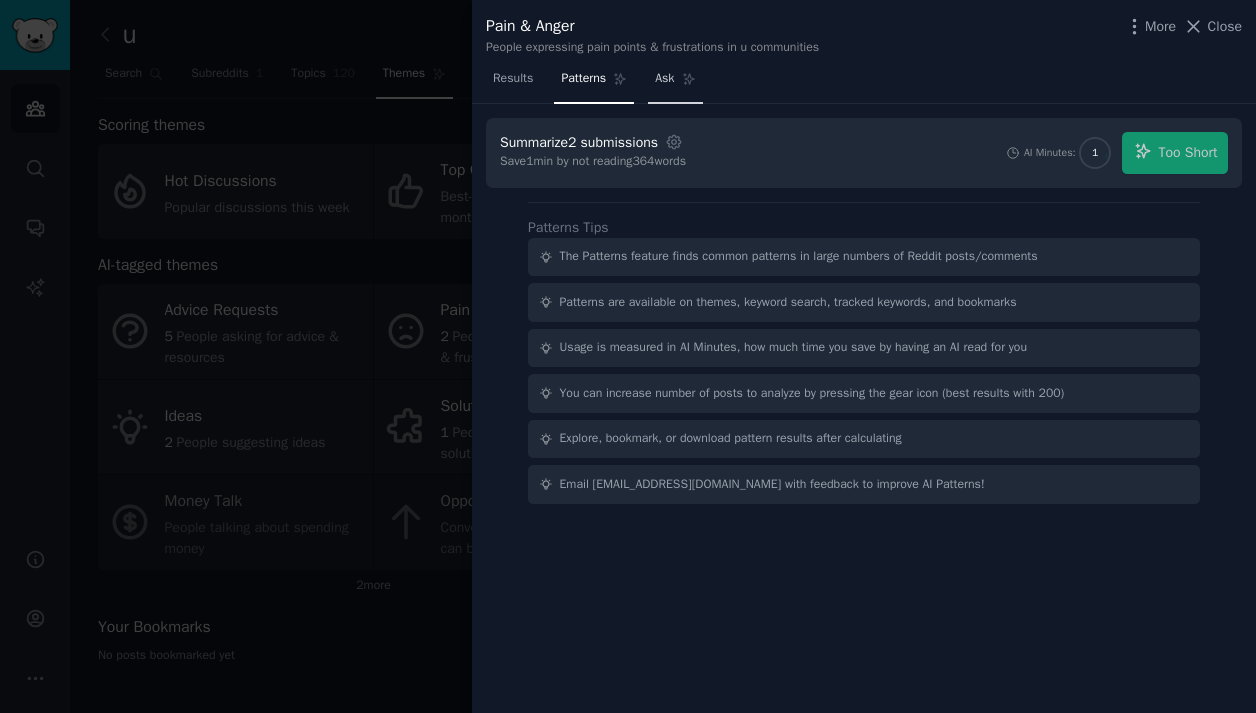 click on "Ask" at bounding box center (675, 83) 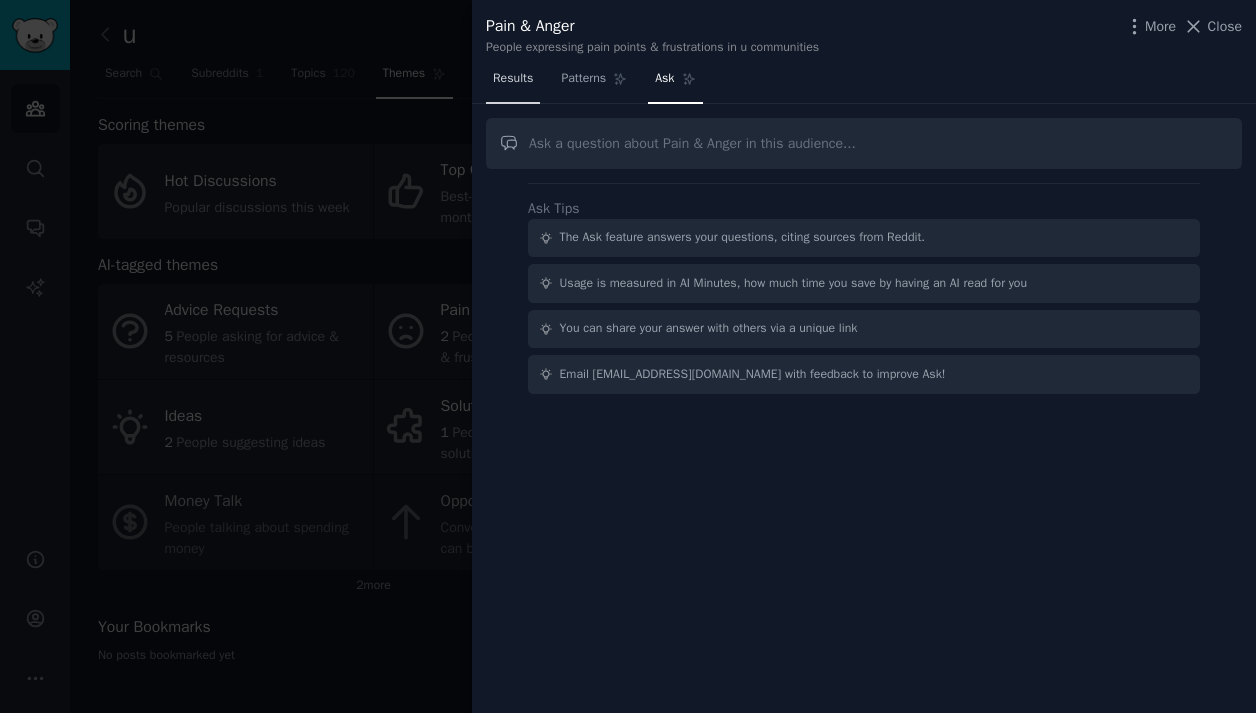click on "Results" at bounding box center [513, 83] 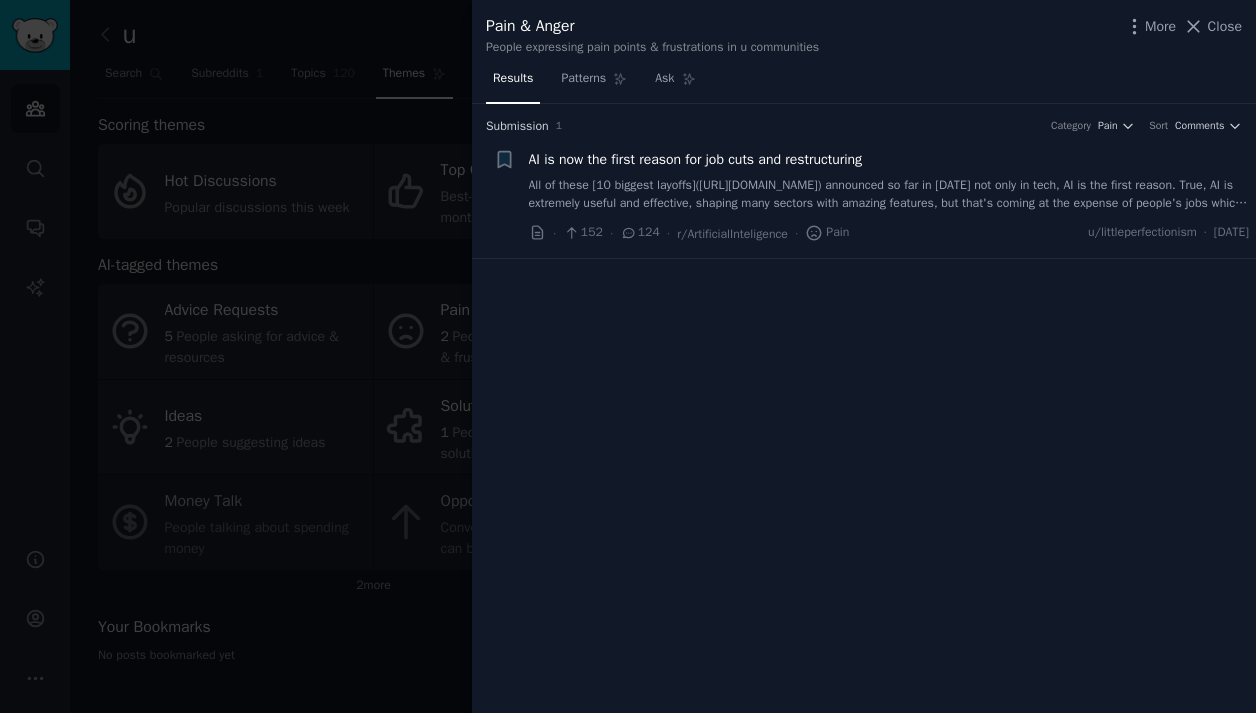 click at bounding box center (628, 356) 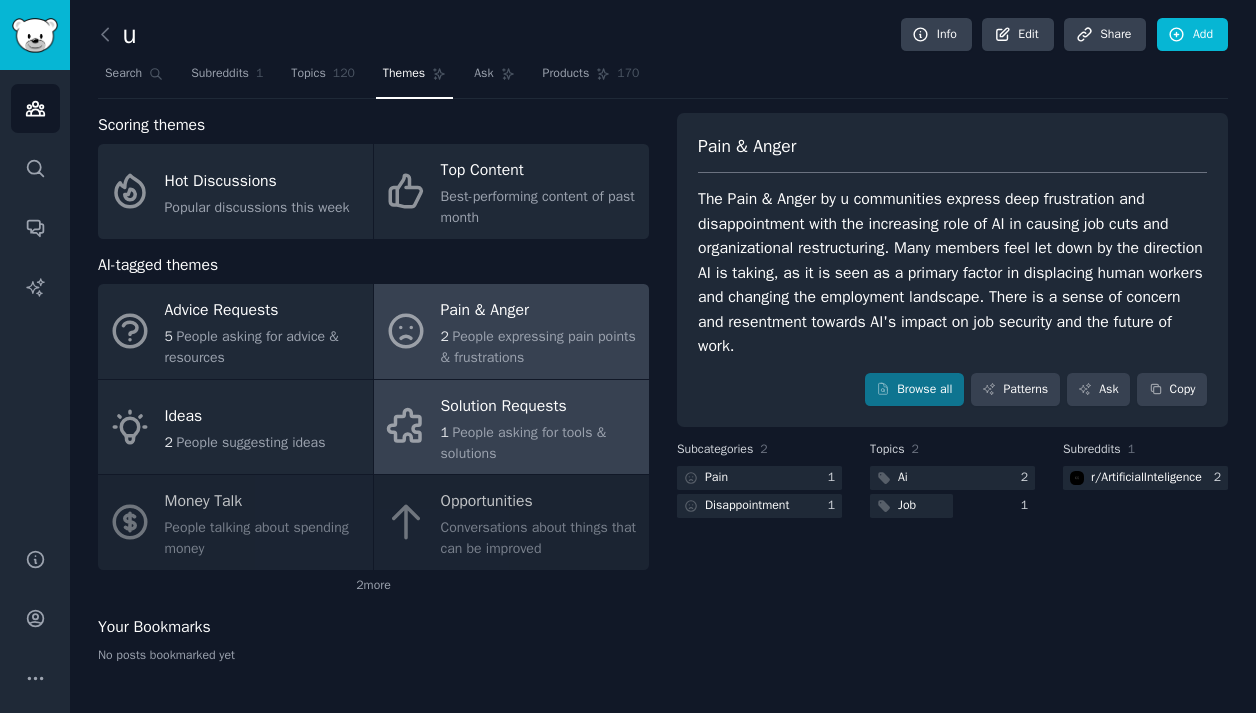 click on "Solution Requests" at bounding box center (540, 406) 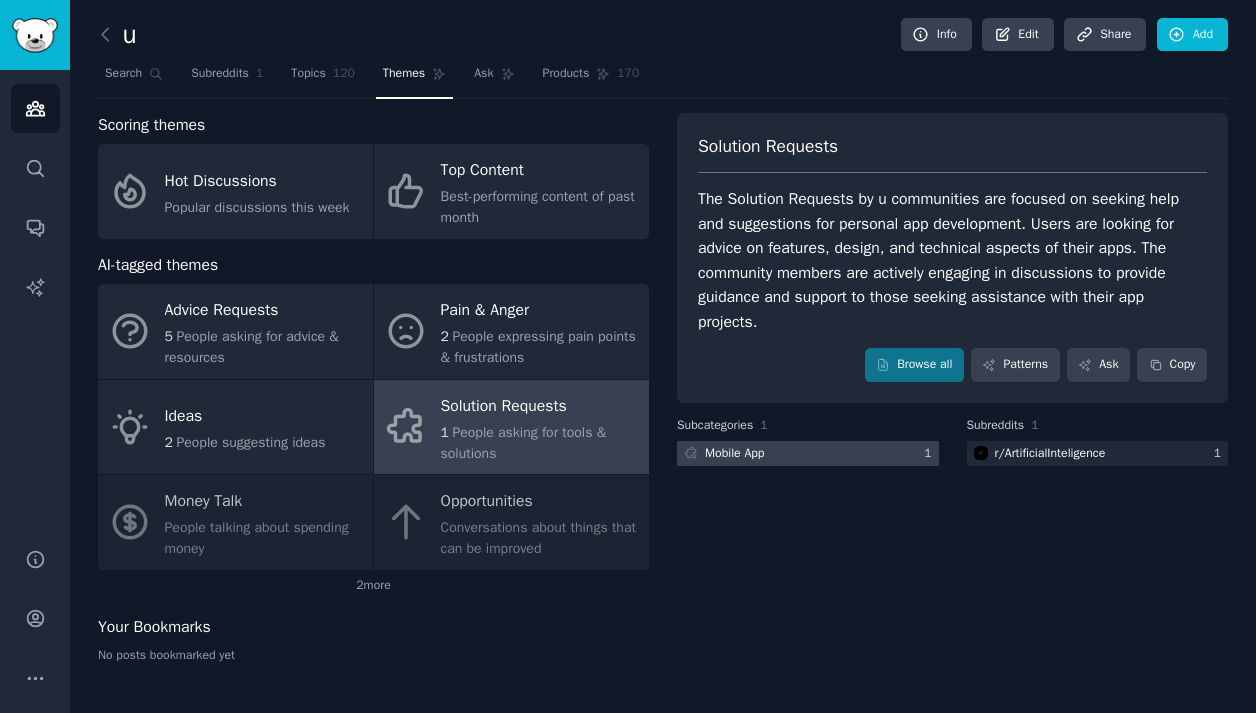 click at bounding box center (808, 453) 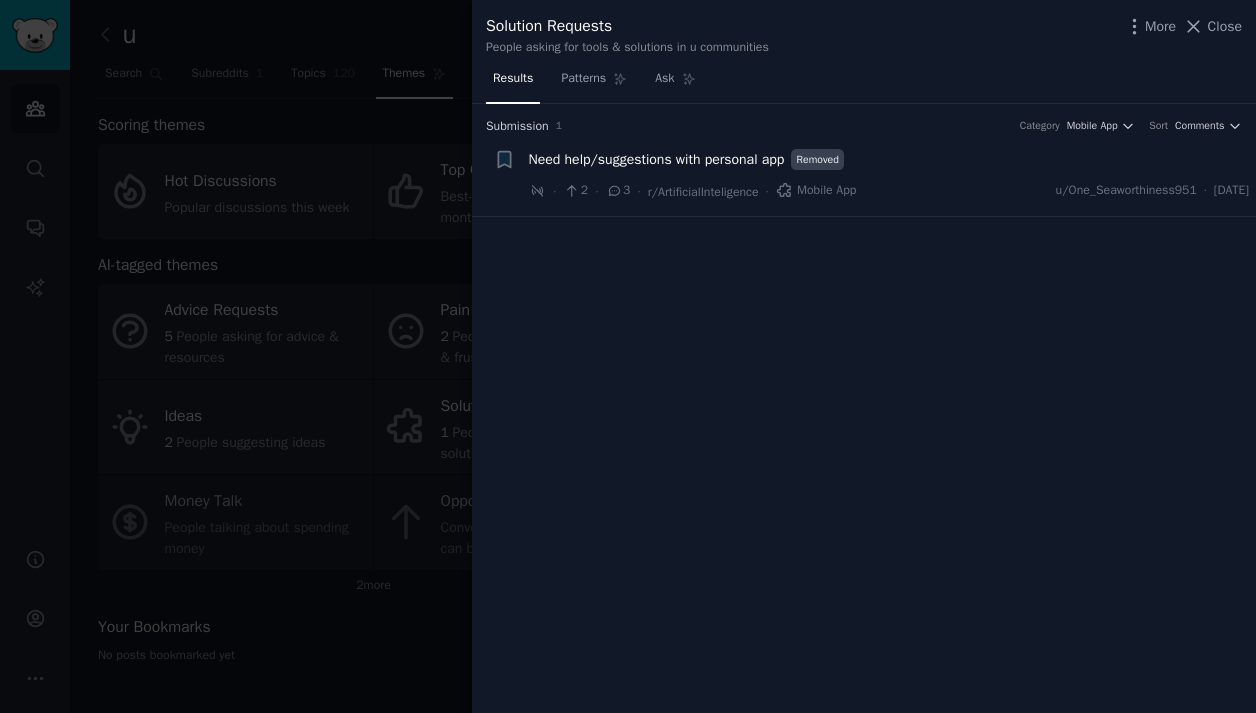 click on "Need help/suggestions with personal app" at bounding box center (657, 159) 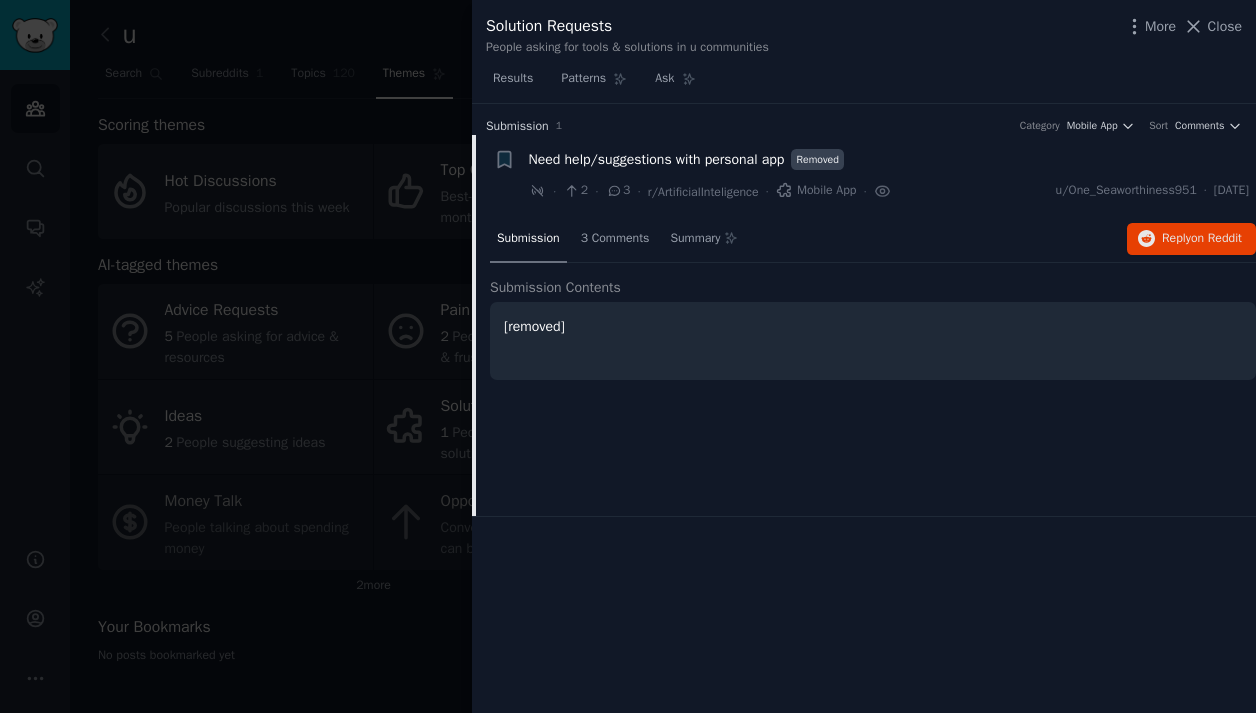 click at bounding box center [628, 356] 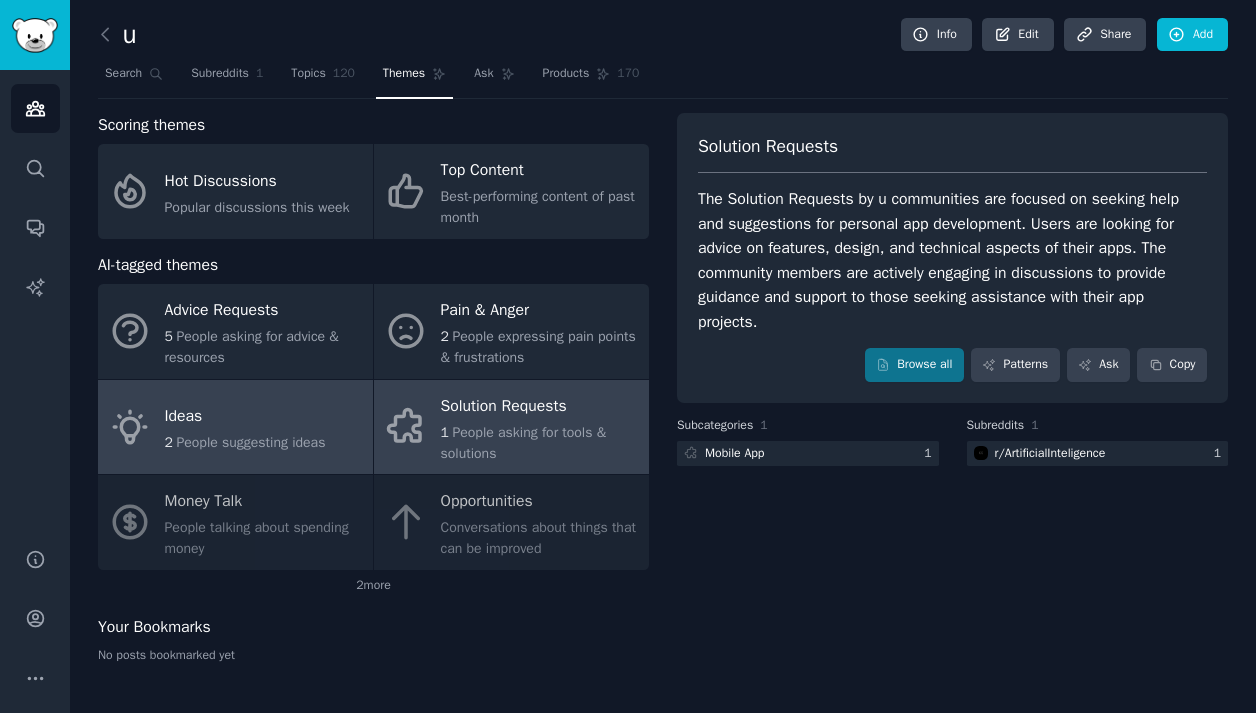 click on "People suggesting ideas" at bounding box center (250, 442) 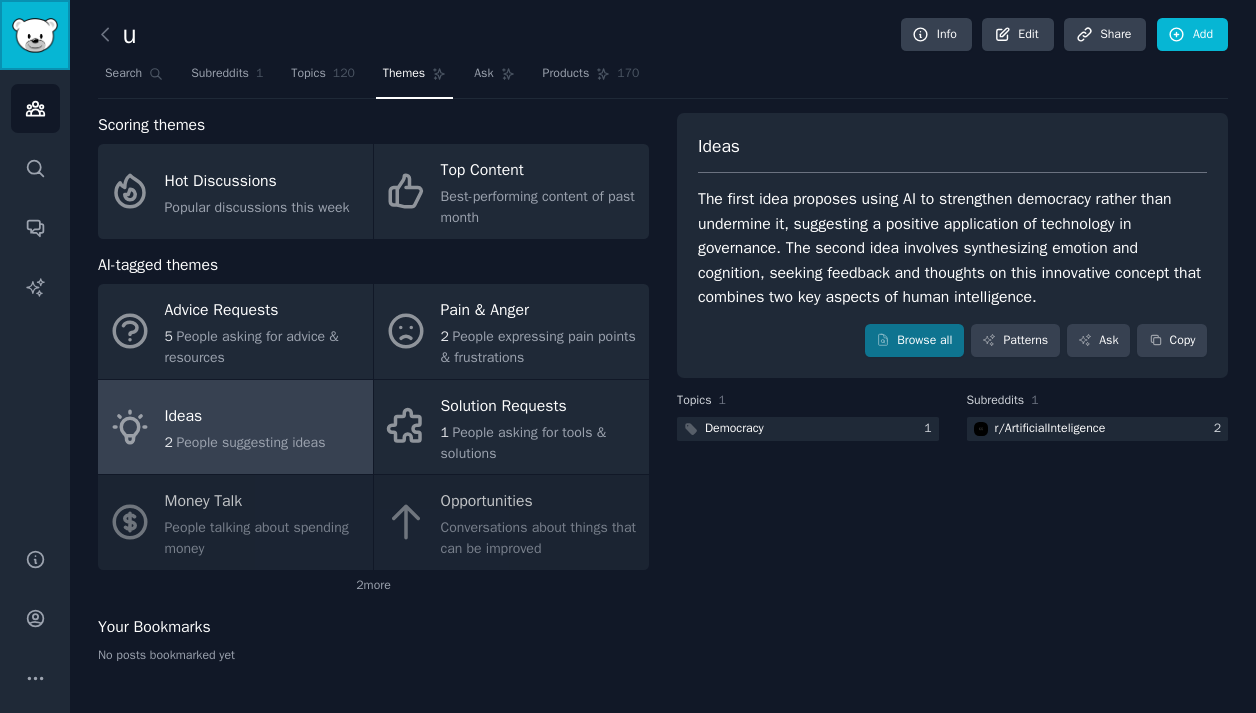 click at bounding box center (35, 35) 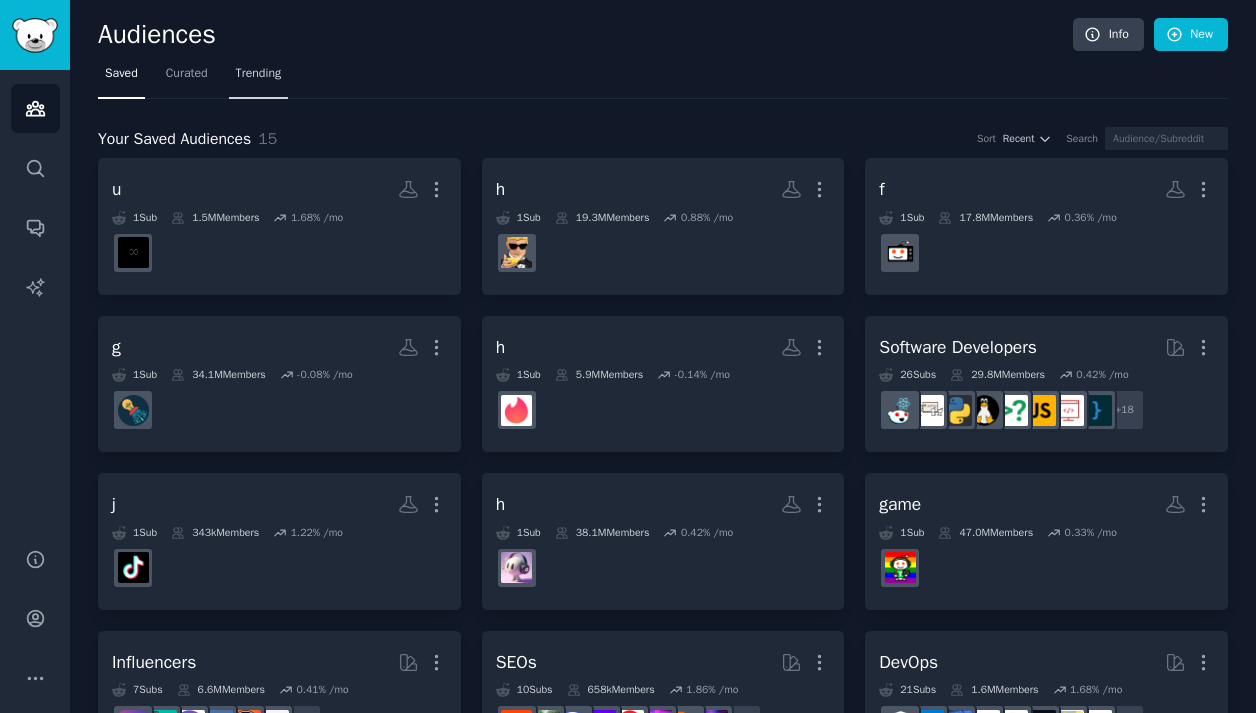 click on "Trending" at bounding box center [259, 78] 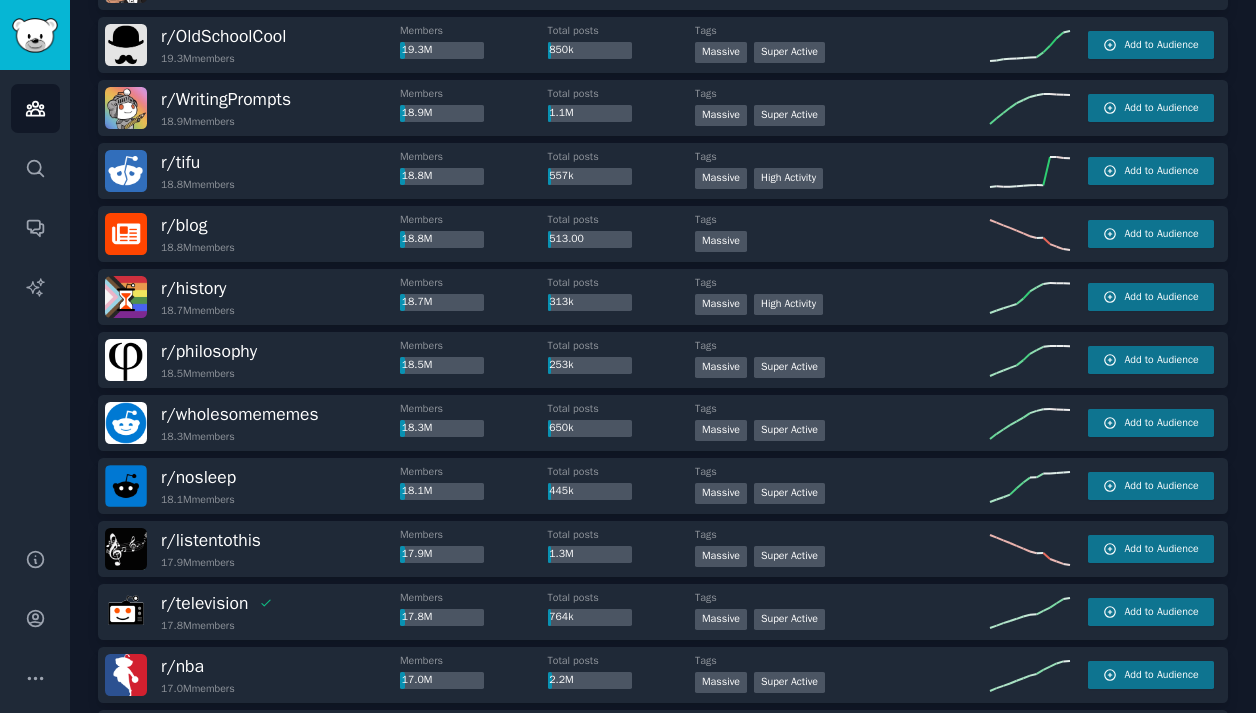 scroll, scrollTop: 2782, scrollLeft: 0, axis: vertical 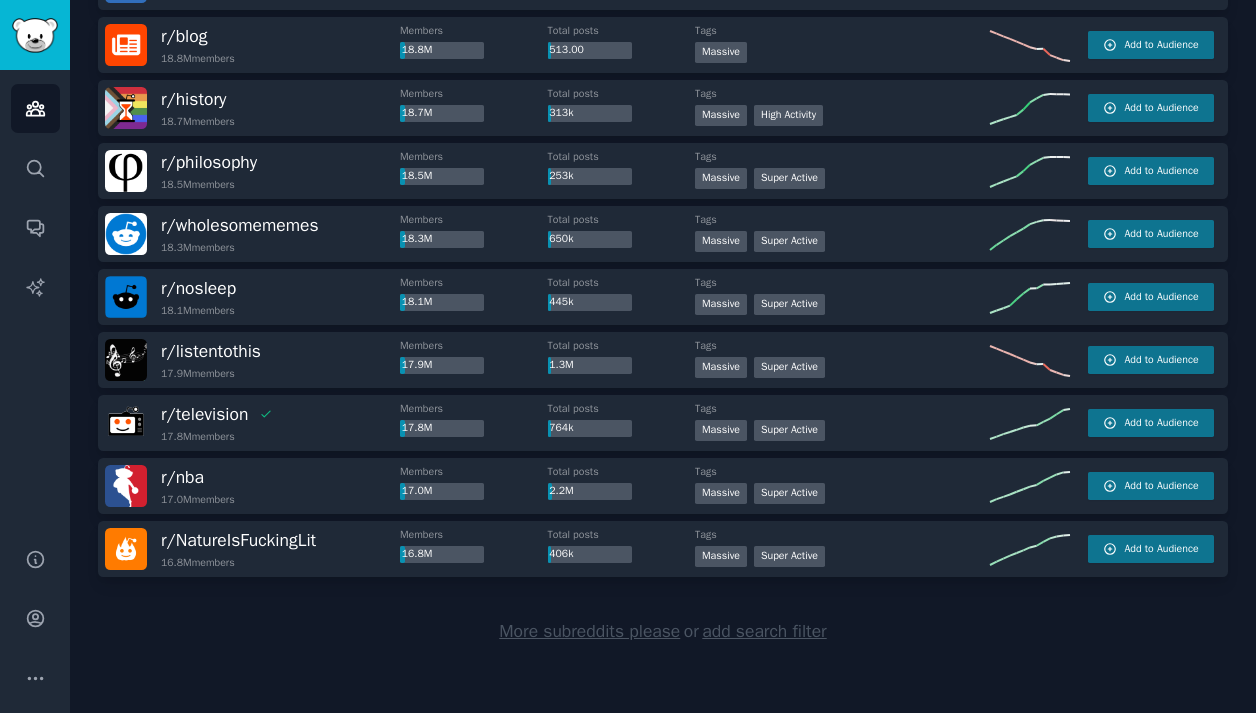 click on "More subreddits please  or  add search filter" 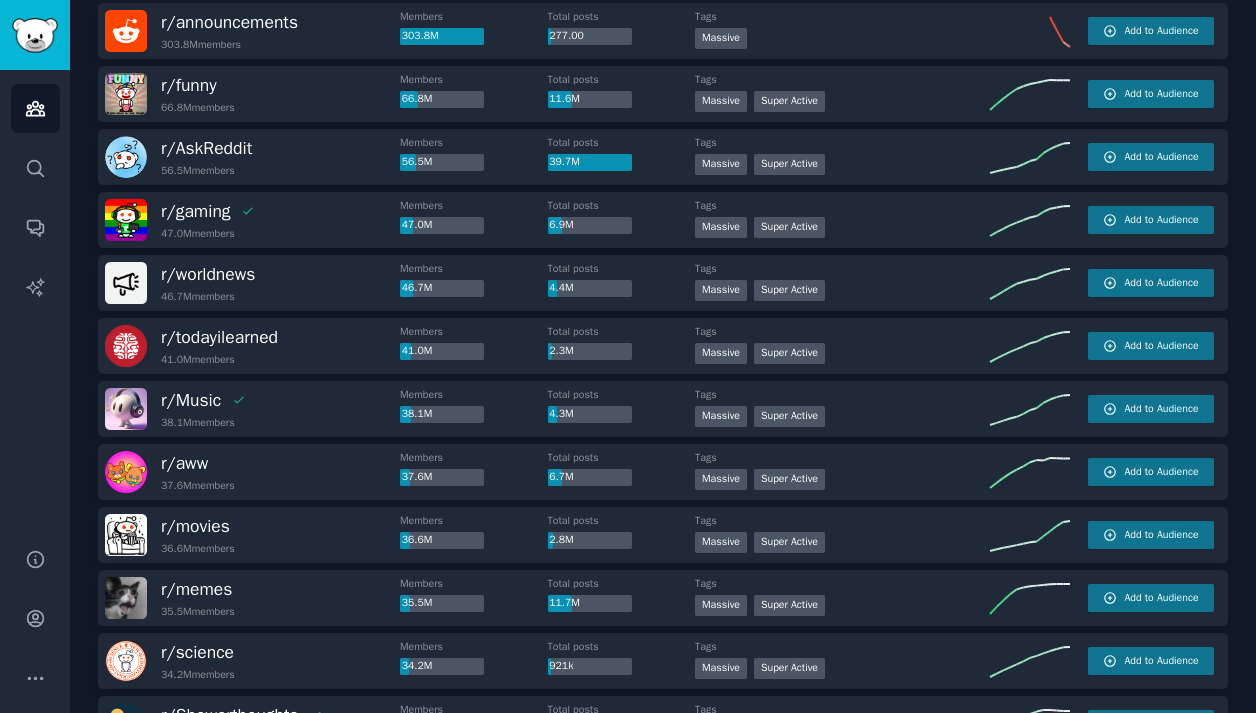 scroll, scrollTop: 0, scrollLeft: 0, axis: both 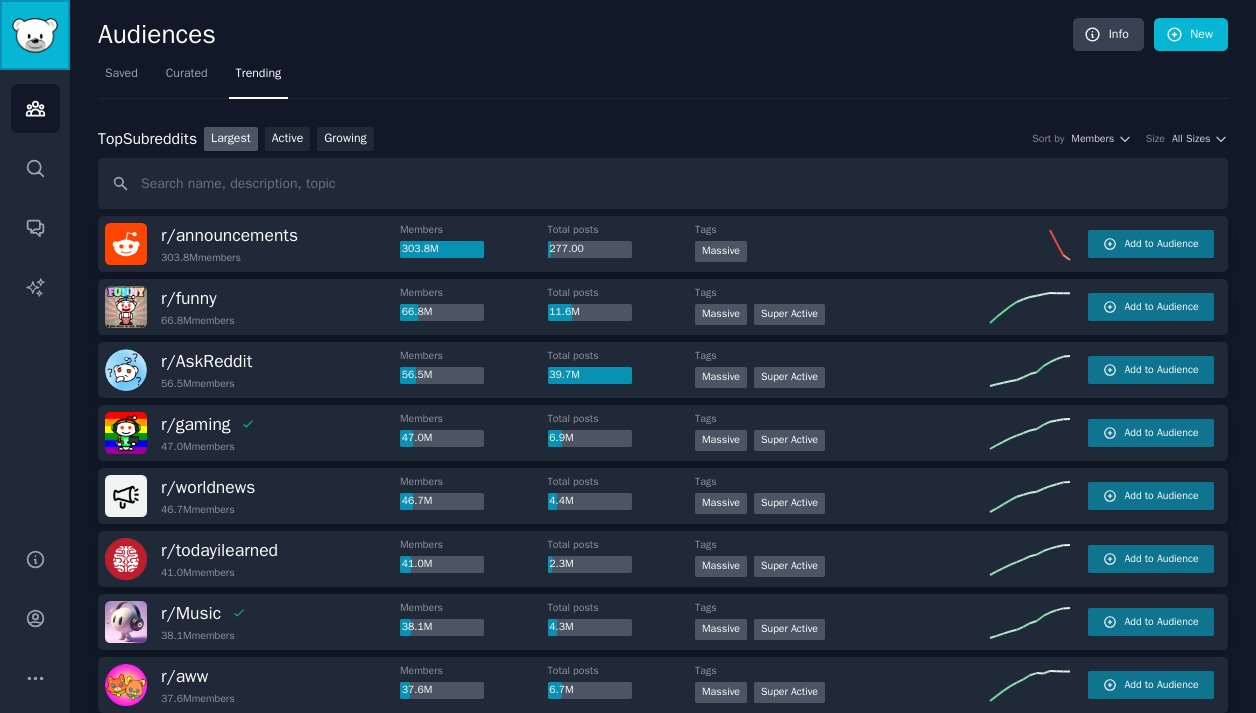 click at bounding box center [35, 35] 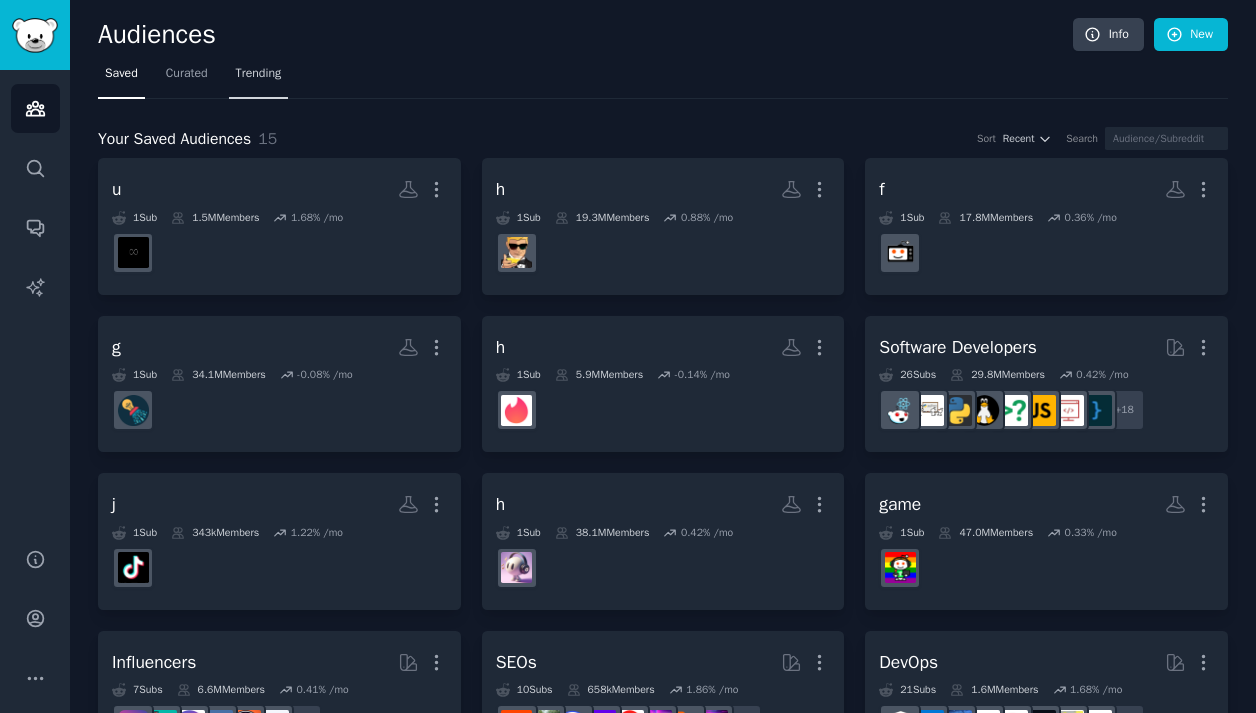 click on "Trending" at bounding box center (259, 74) 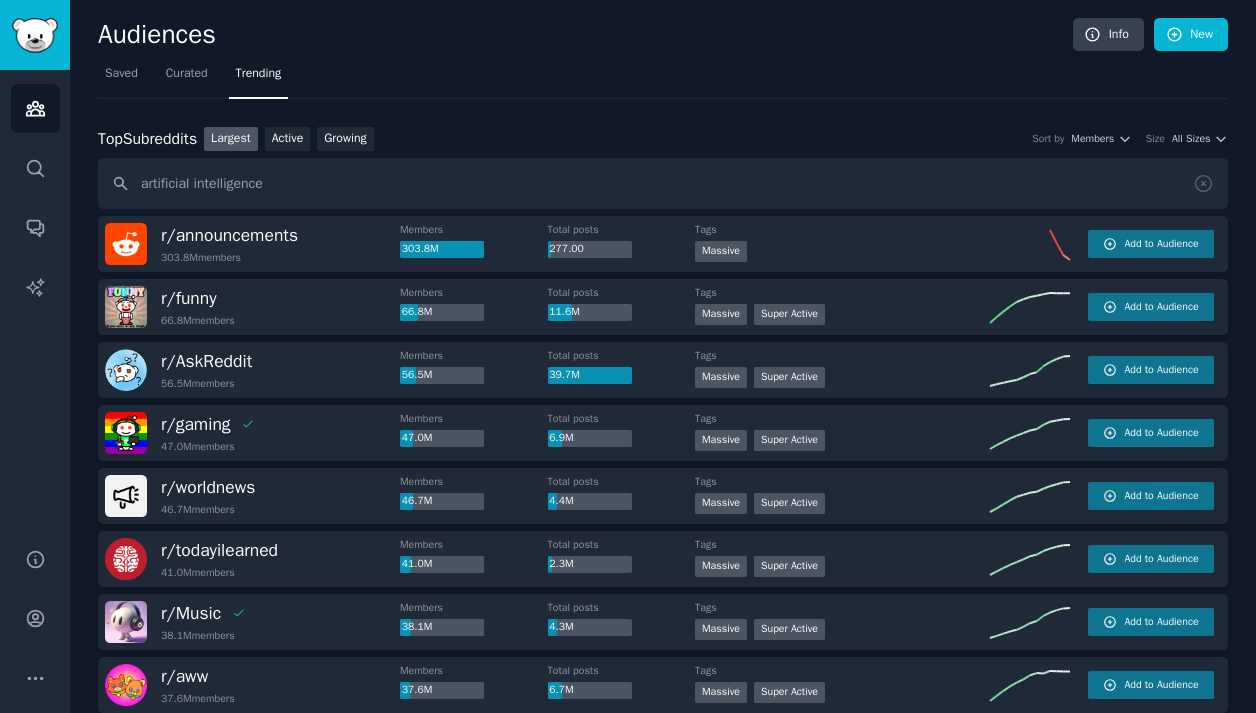 type on "artificial intelligence" 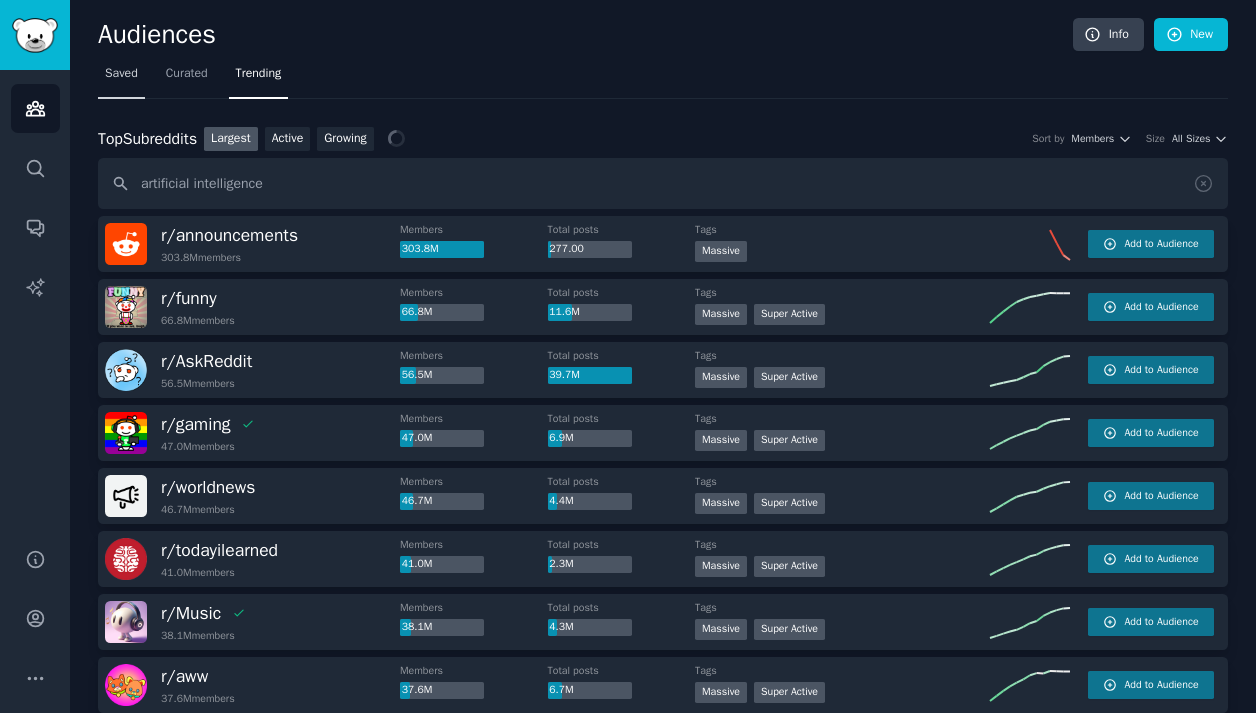 click on "Saved" at bounding box center (121, 74) 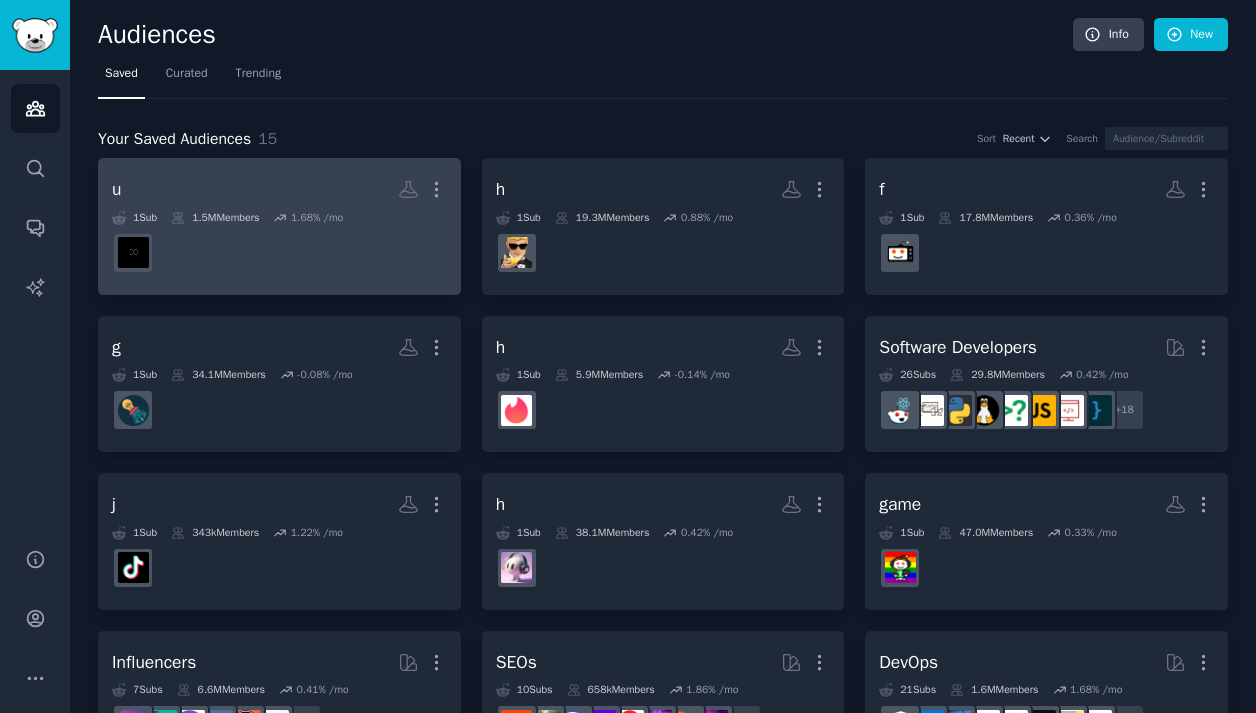 click on "u More" at bounding box center [279, 189] 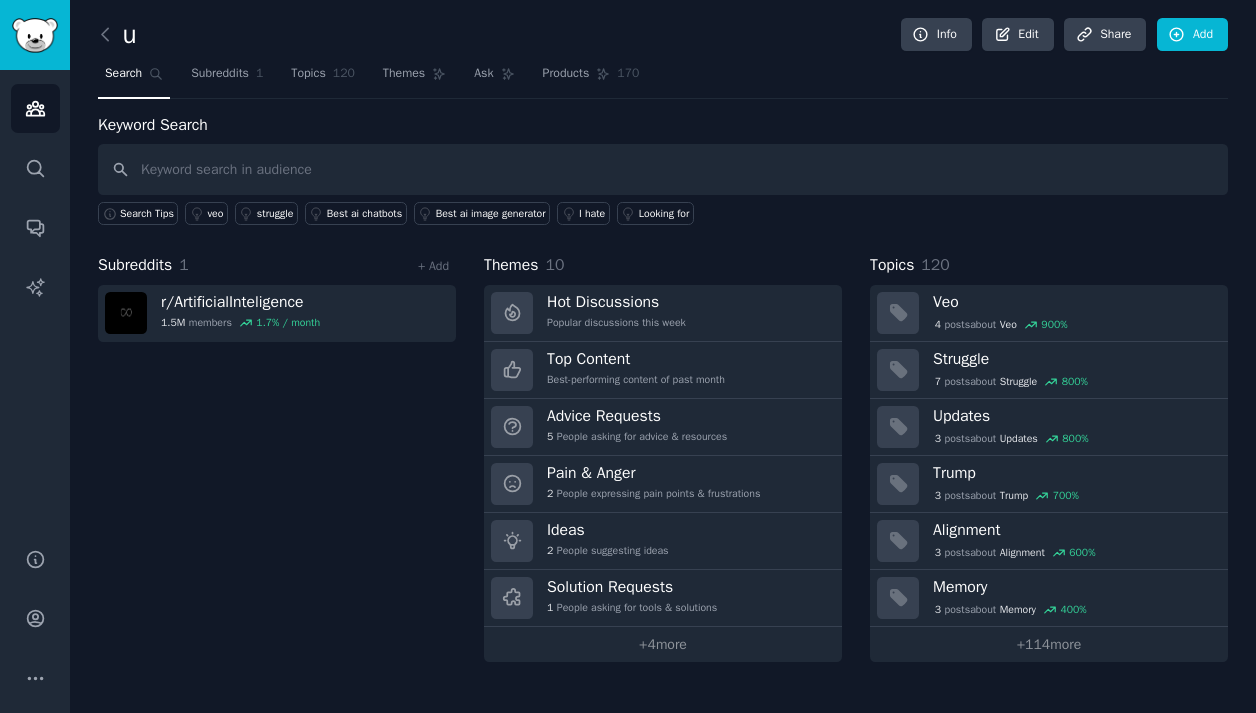 click on "Themes 10 Hot Discussions Popular discussions this week Top Content Best-performing content of past month Advice Requests 5 People asking for advice & resources Pain & Anger 2 People expressing pain points & frustrations Ideas 2 People suggesting ideas Solution Requests 1 People asking for tools & solutions +  4  more" at bounding box center [663, 457] 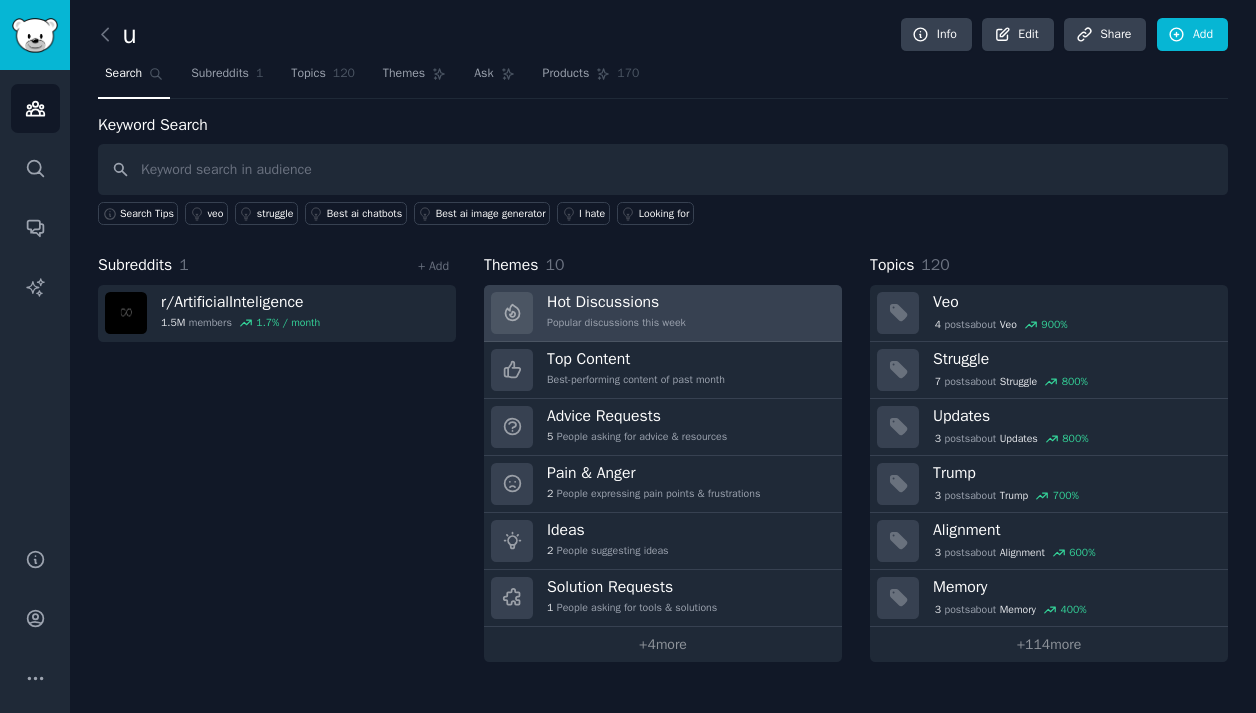 click on "Hot Discussions" at bounding box center [616, 302] 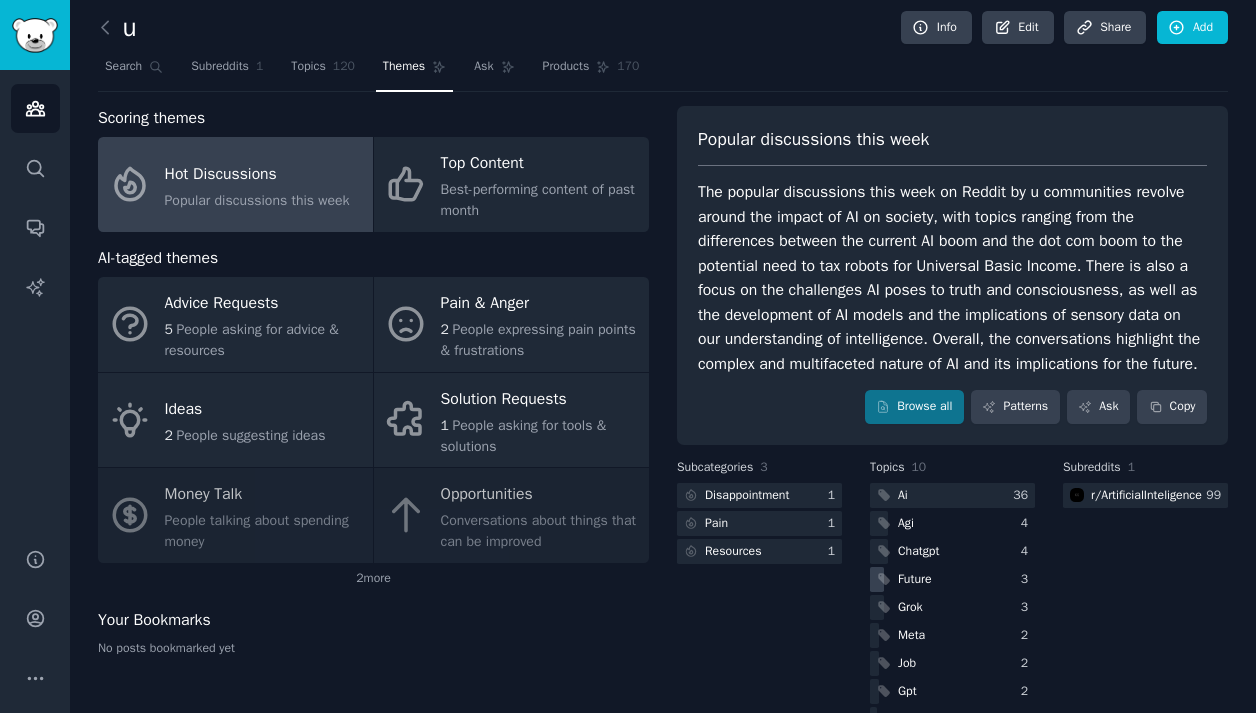 scroll, scrollTop: 0, scrollLeft: 0, axis: both 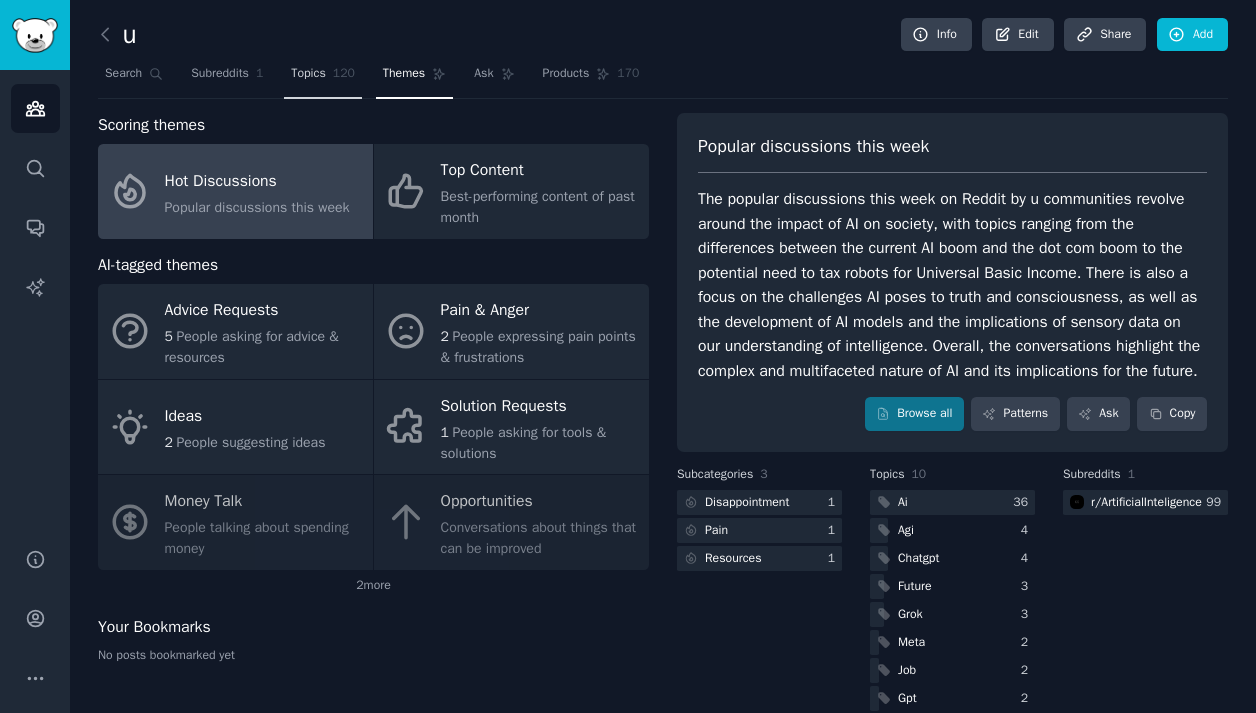 click on "Topics 120" at bounding box center [323, 78] 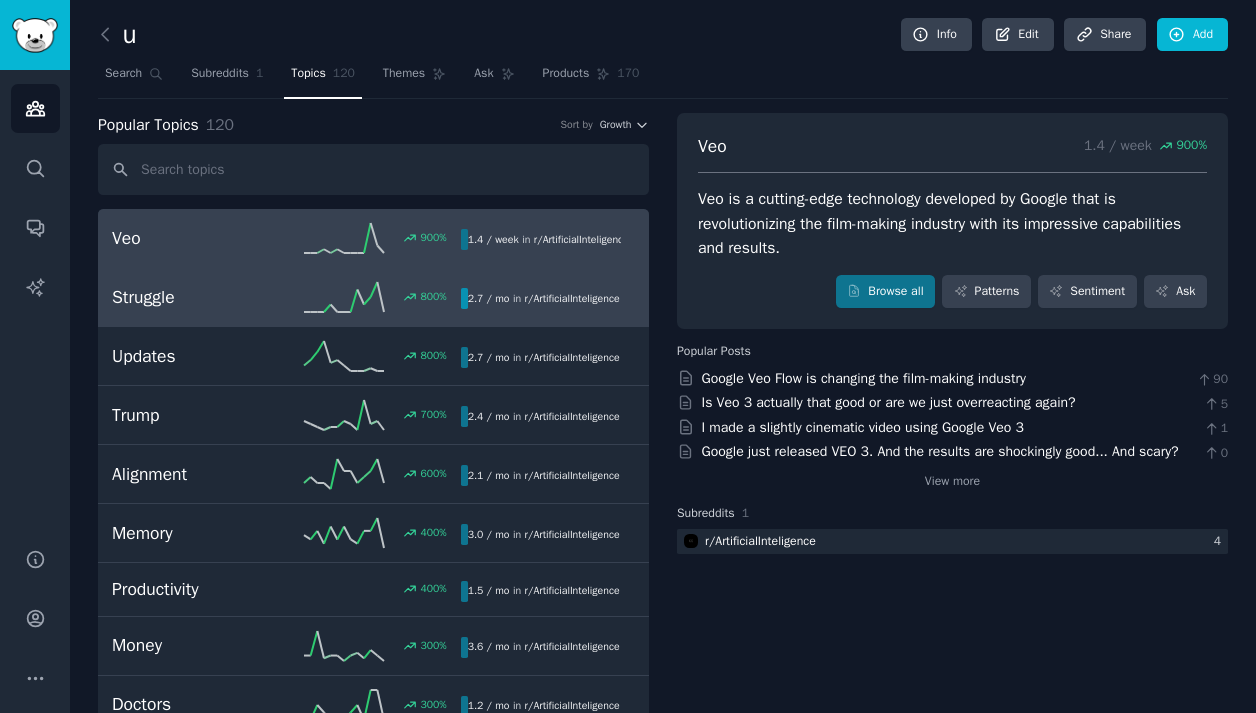 click 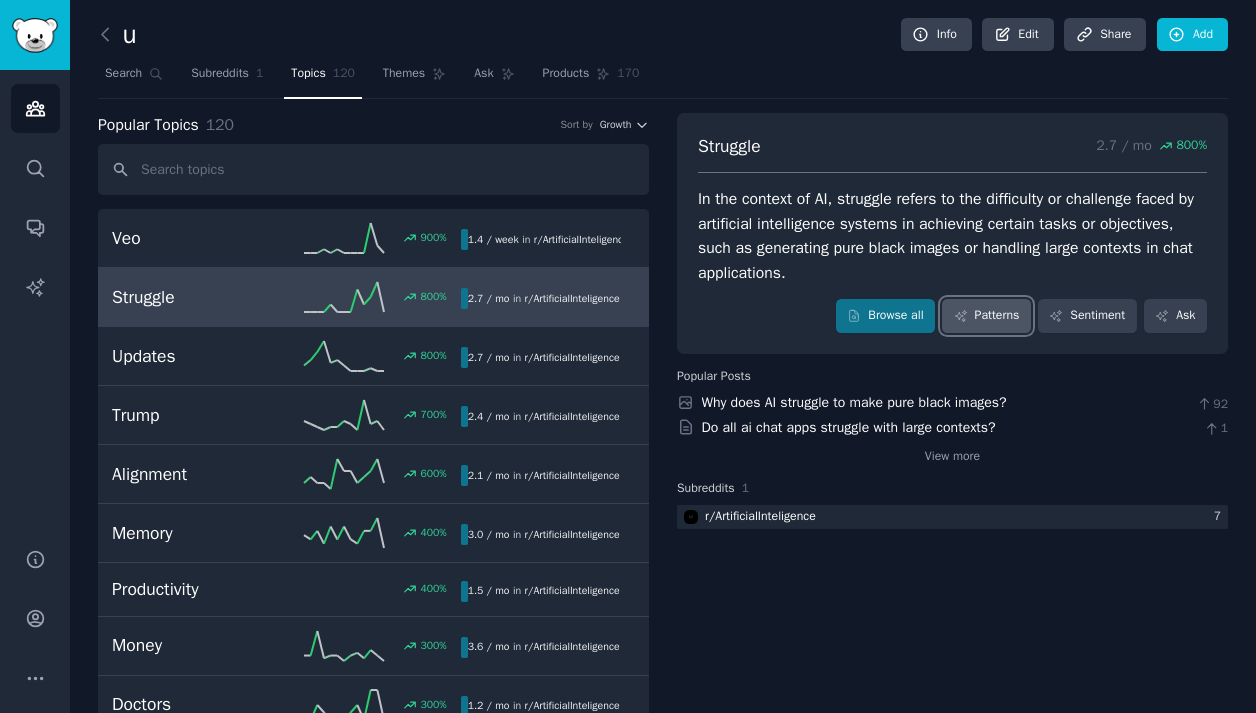 click on "Patterns" at bounding box center (986, 316) 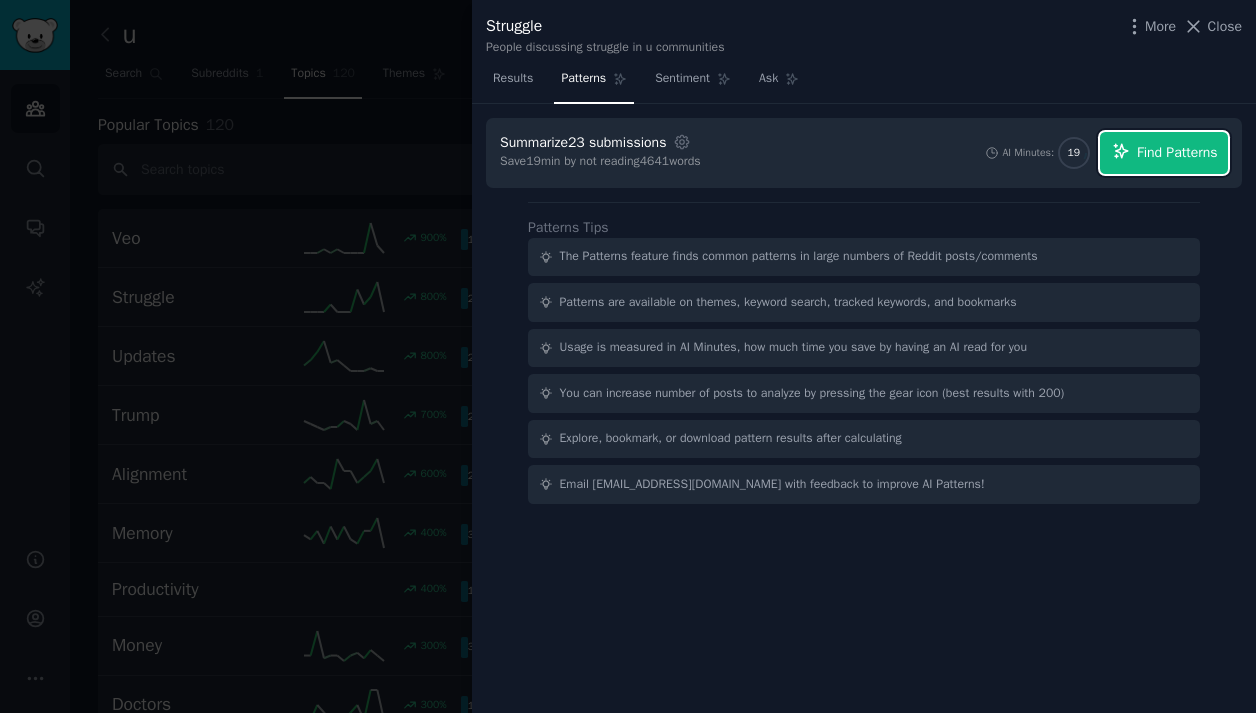 click on "Find Patterns" at bounding box center (1164, 153) 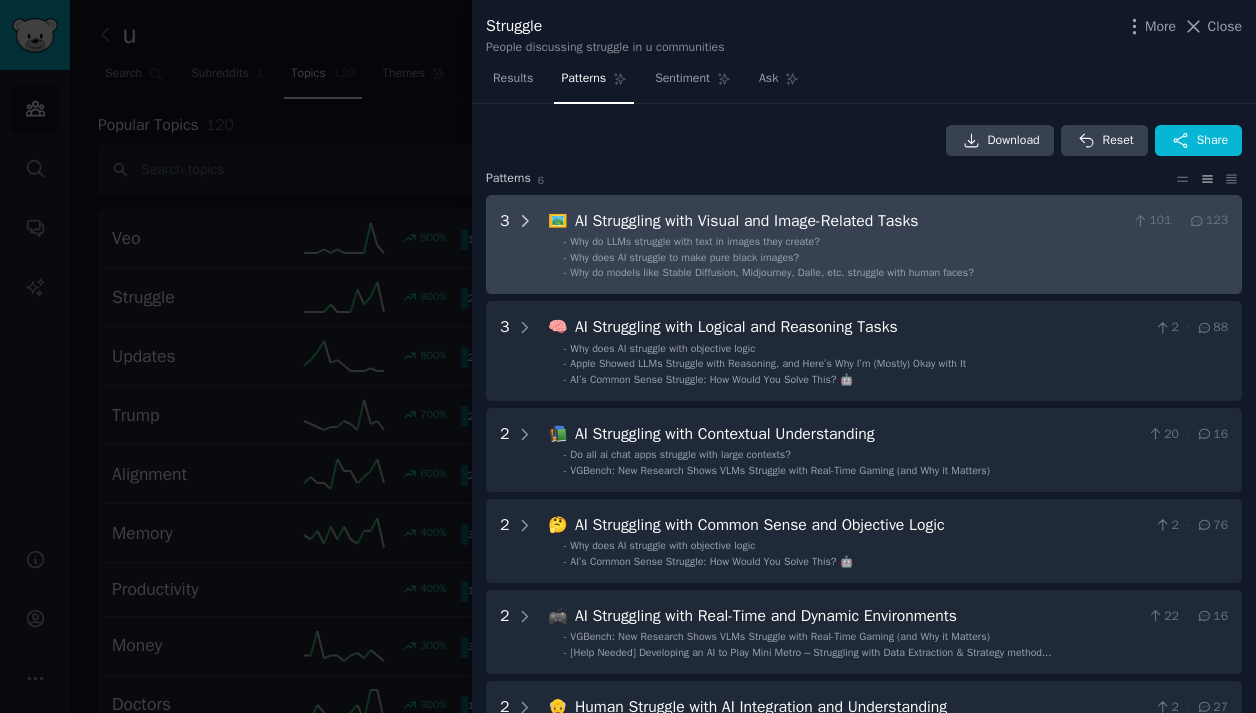 click 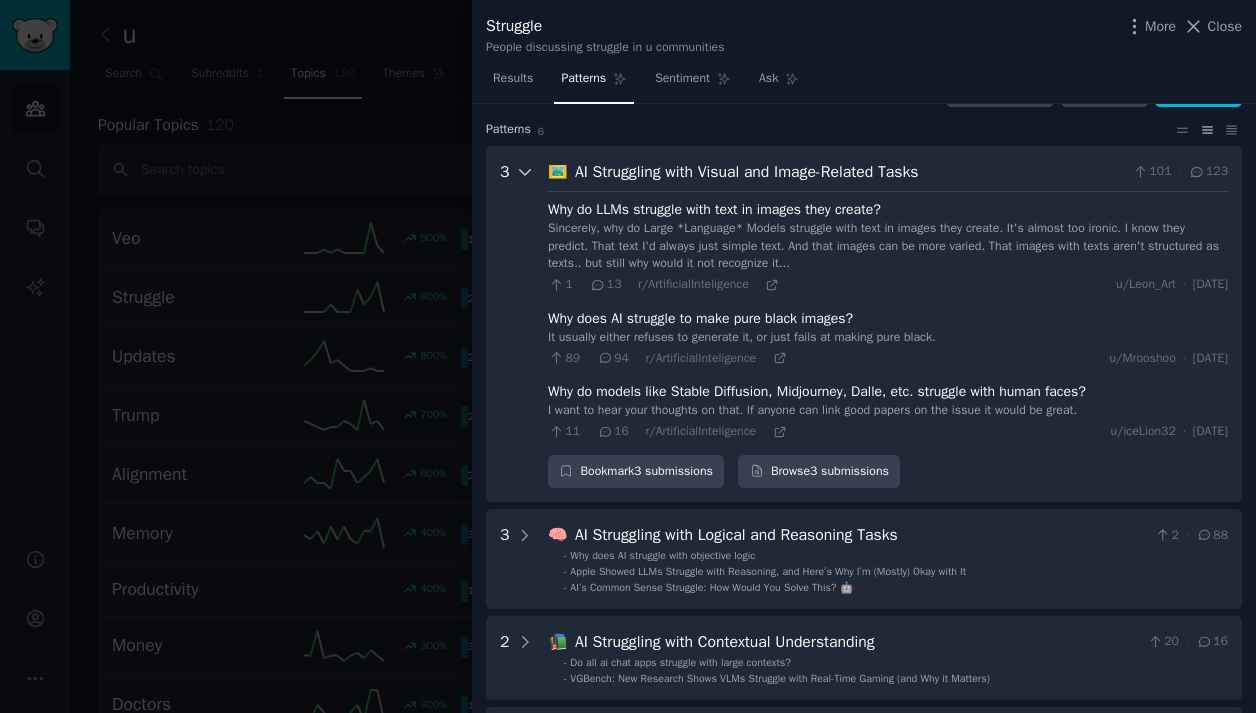 scroll, scrollTop: 91, scrollLeft: 0, axis: vertical 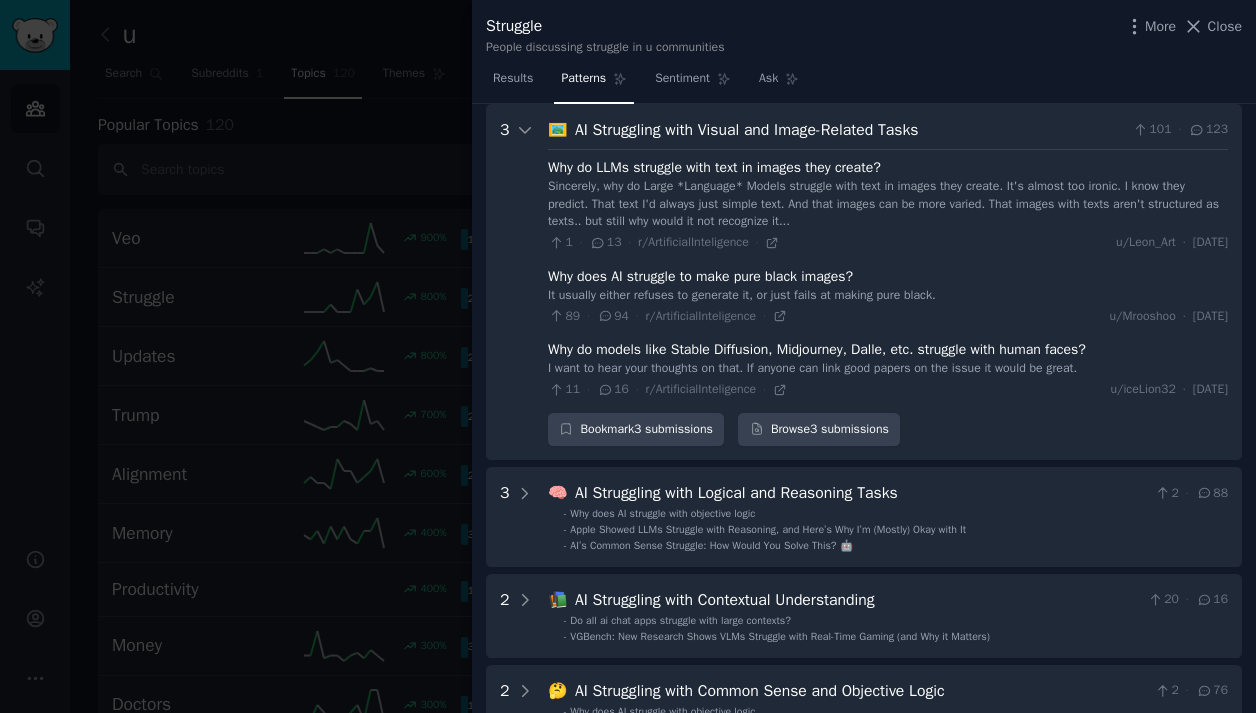 click at bounding box center [628, 356] 